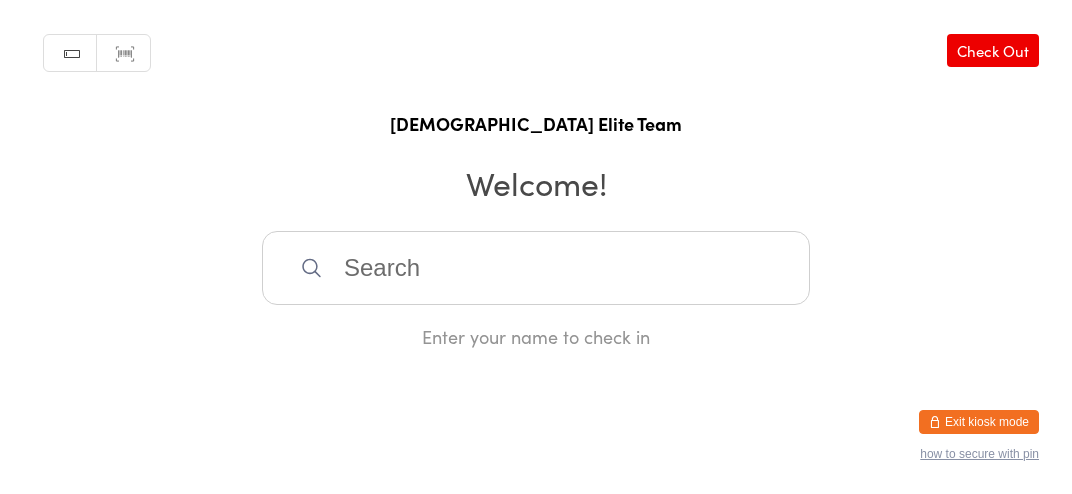 scroll, scrollTop: 0, scrollLeft: 0, axis: both 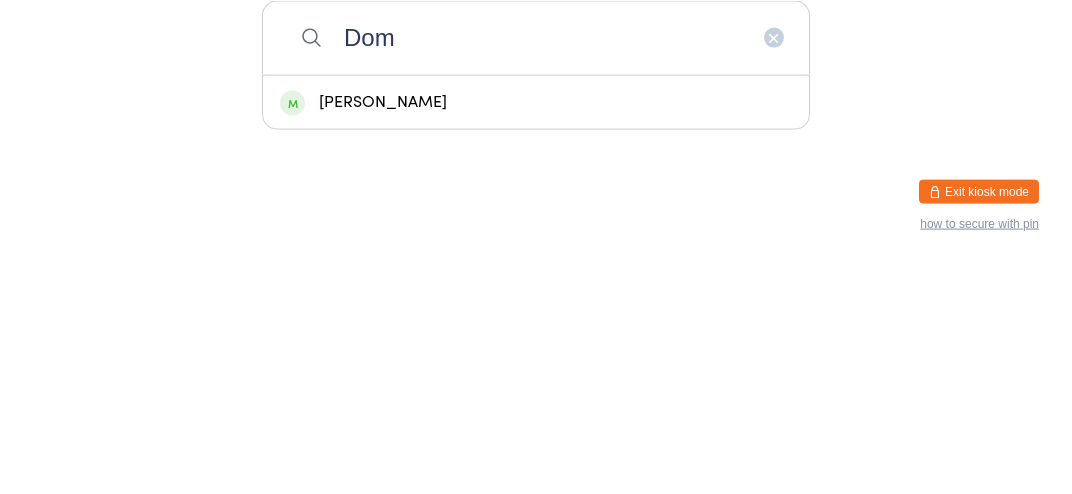 type on "Dom" 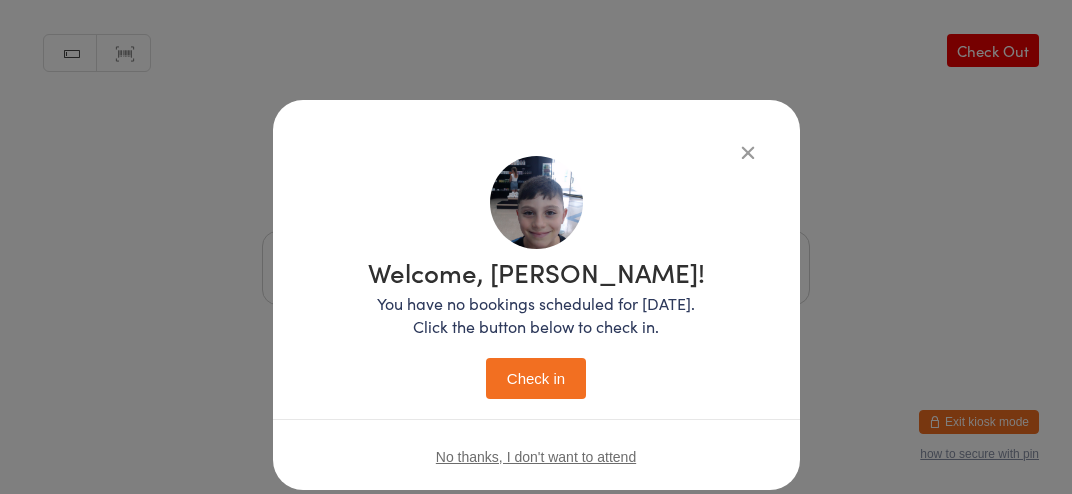 click on "Check in" at bounding box center (536, 378) 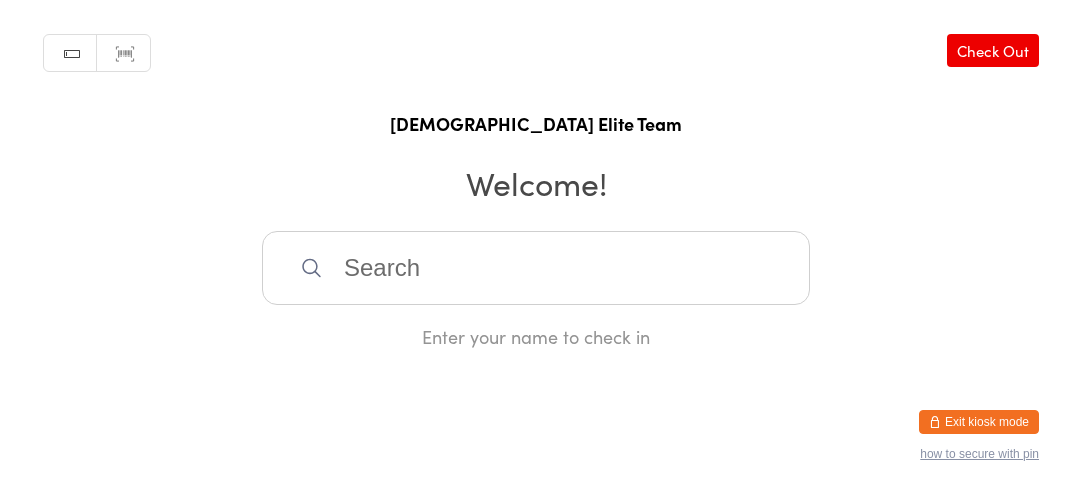 click at bounding box center (536, 268) 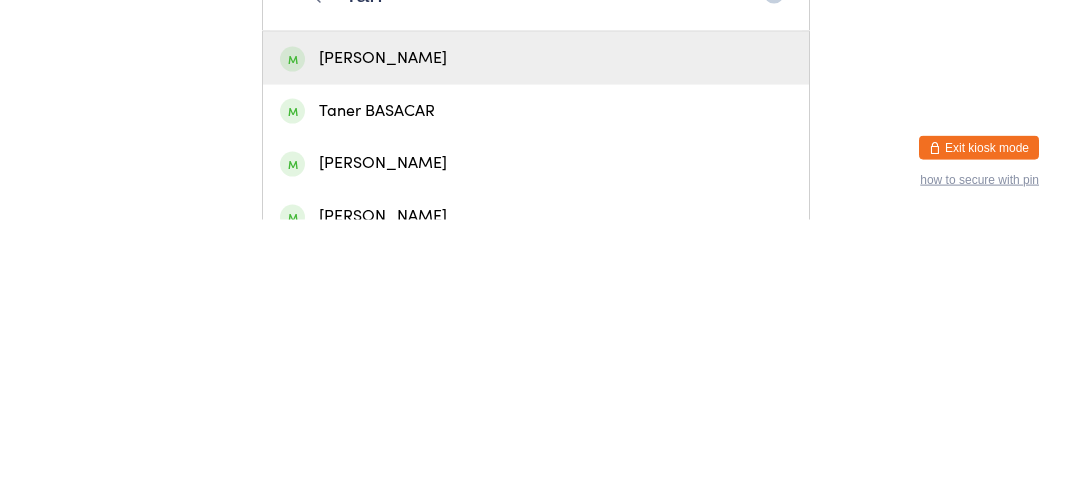 type on "Tan" 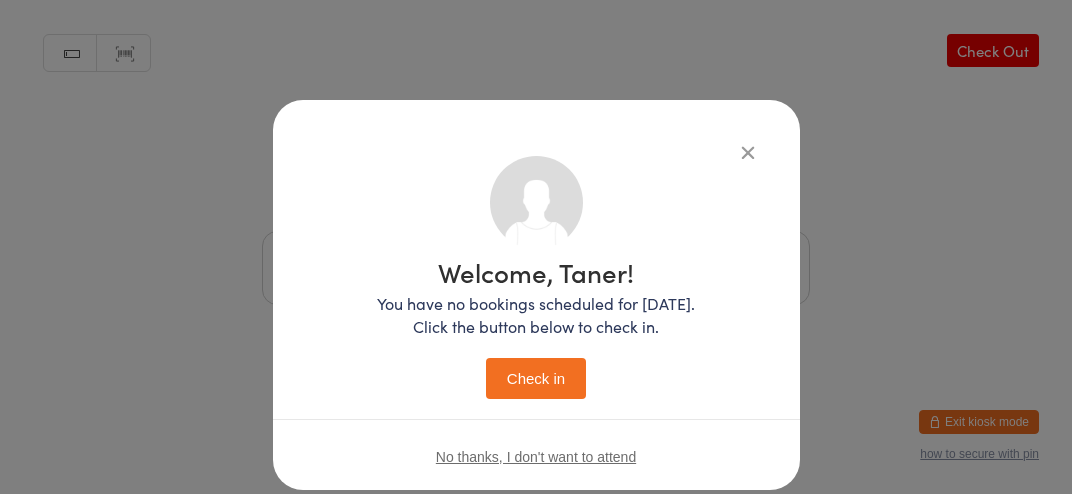click on "Check in" at bounding box center [536, 378] 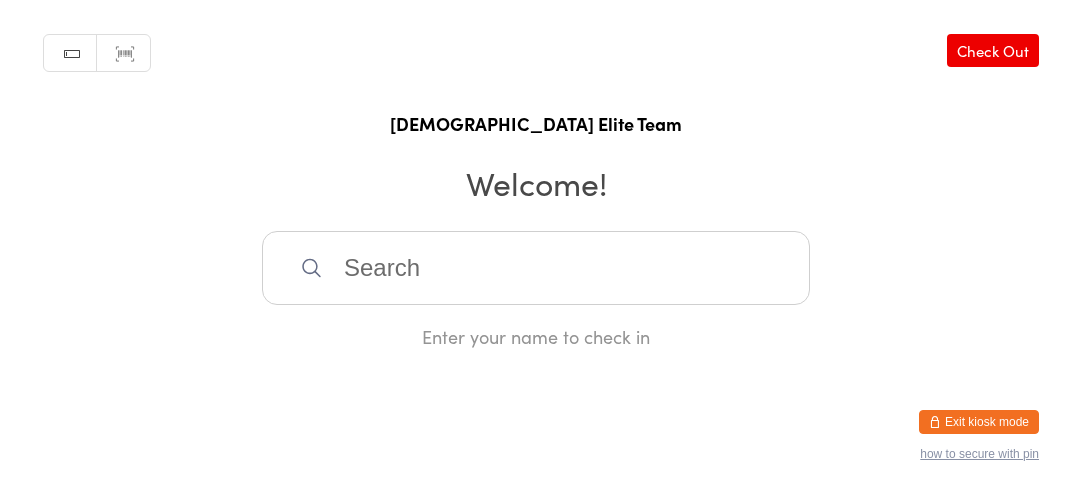 click at bounding box center [536, 268] 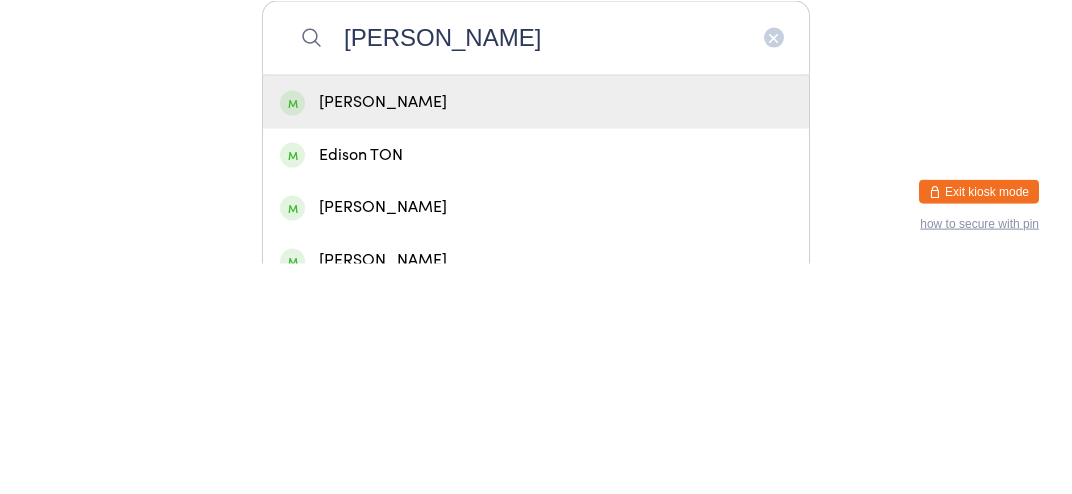 type on "[PERSON_NAME]" 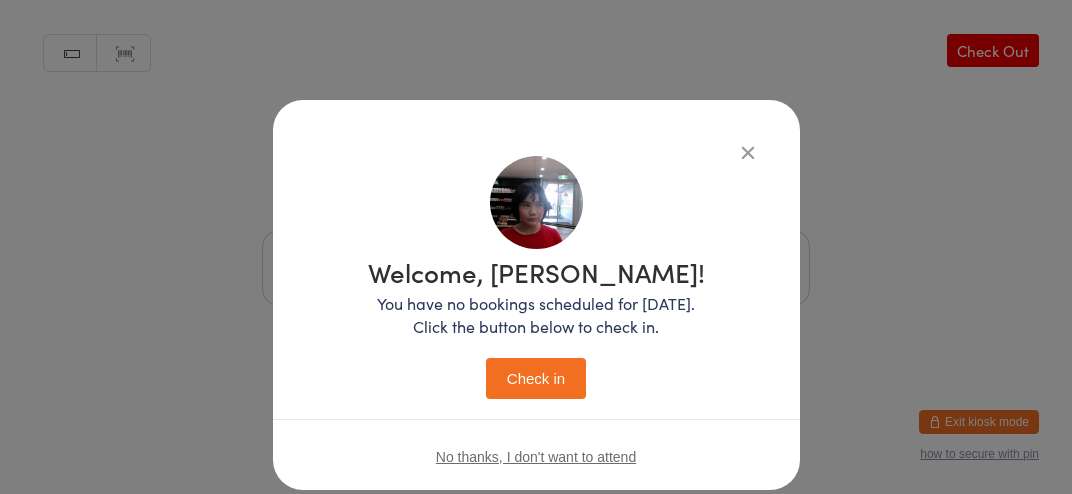 click on "Check in" at bounding box center [536, 378] 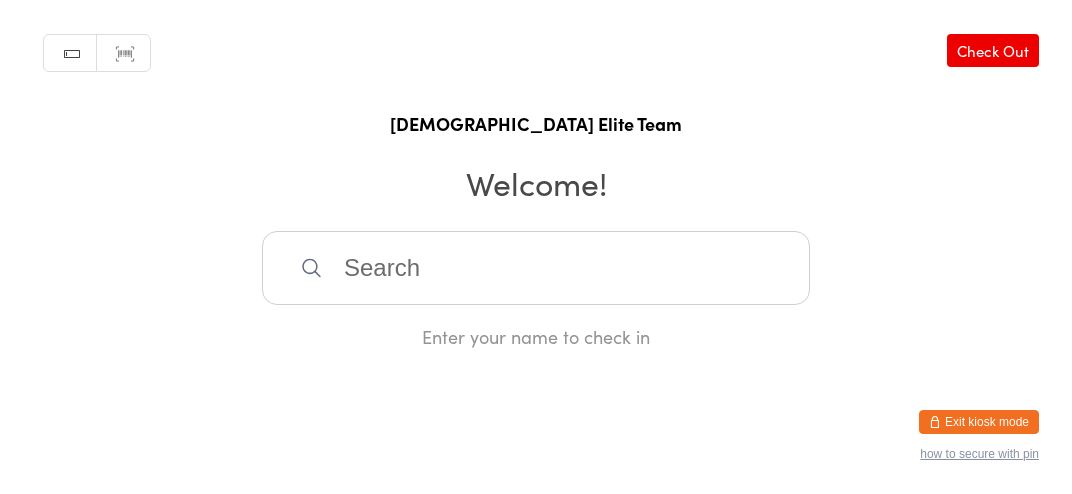 click at bounding box center (536, 268) 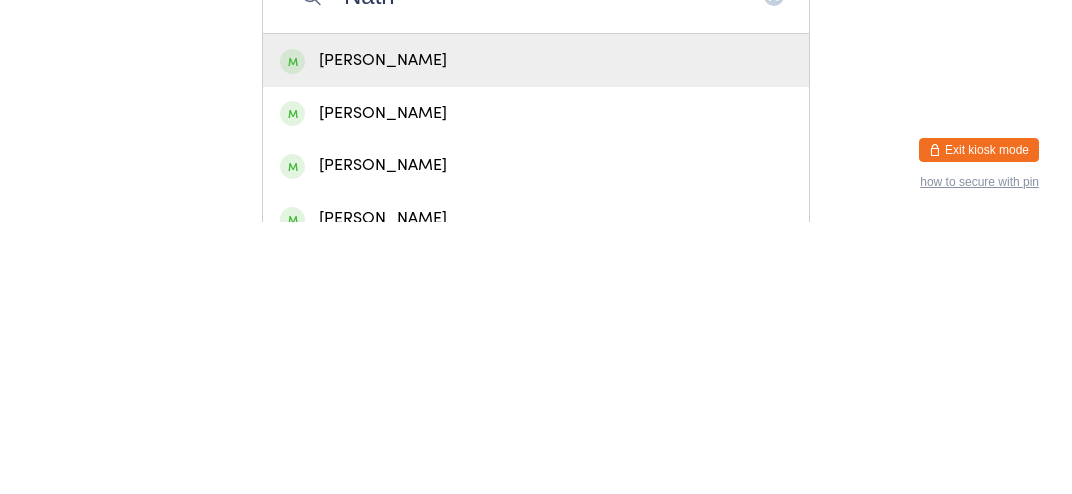 type on "Nath" 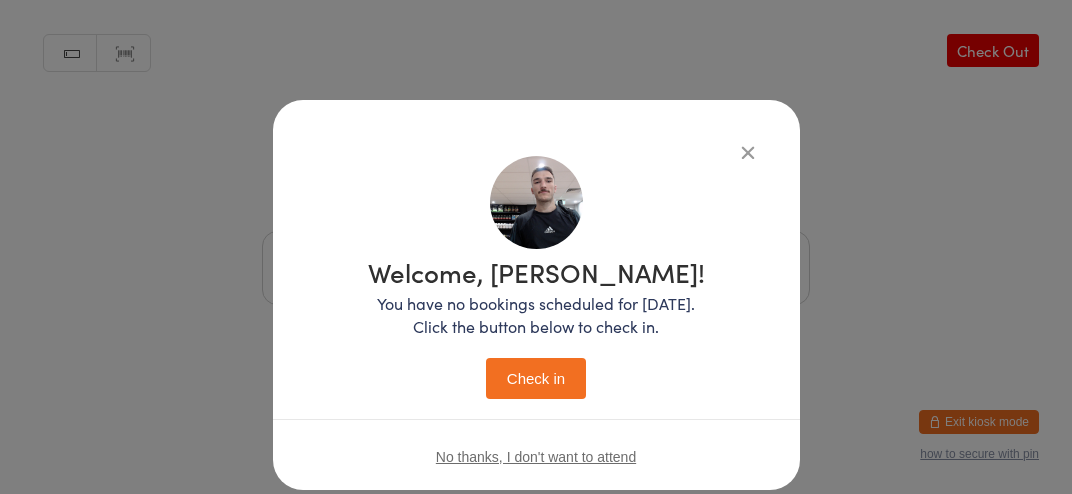 click on "Check in" at bounding box center [536, 378] 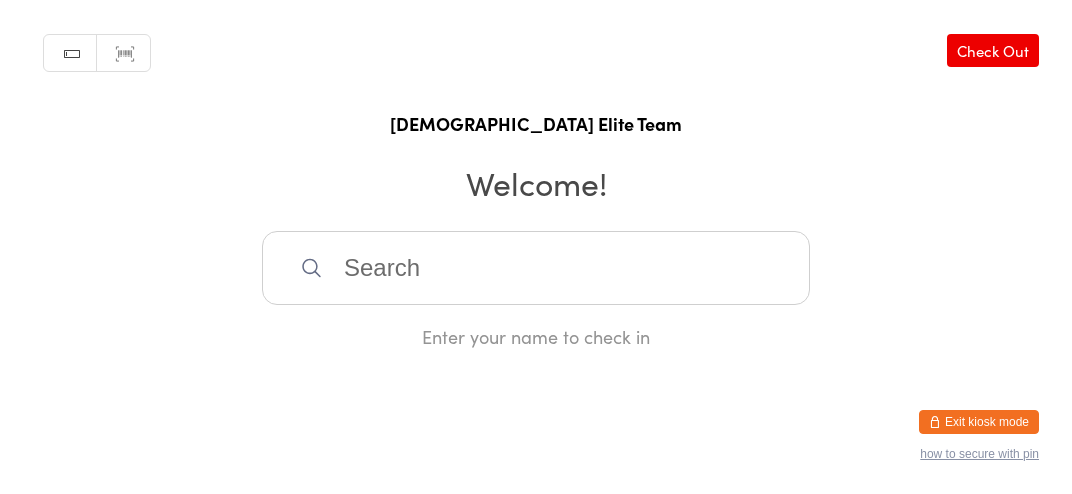 click at bounding box center [536, 268] 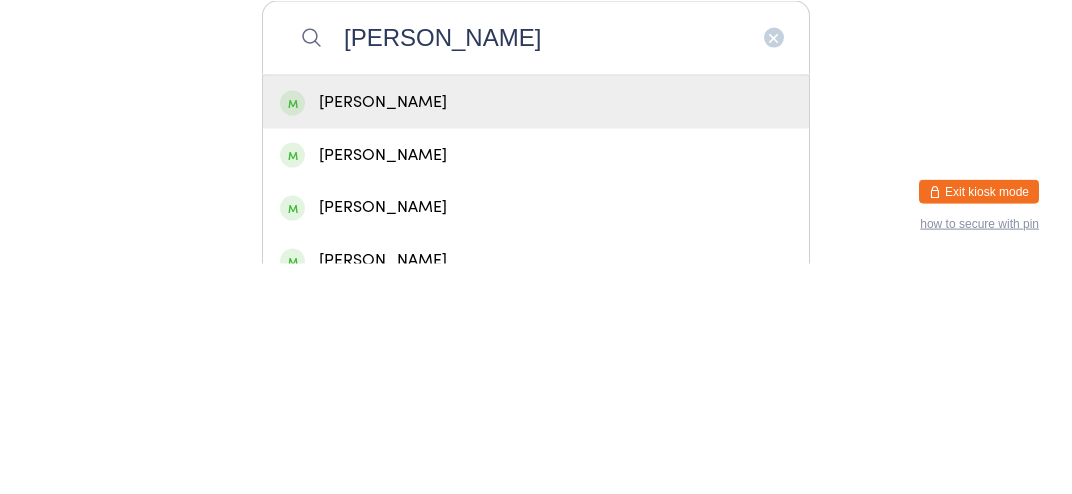type on "[PERSON_NAME]" 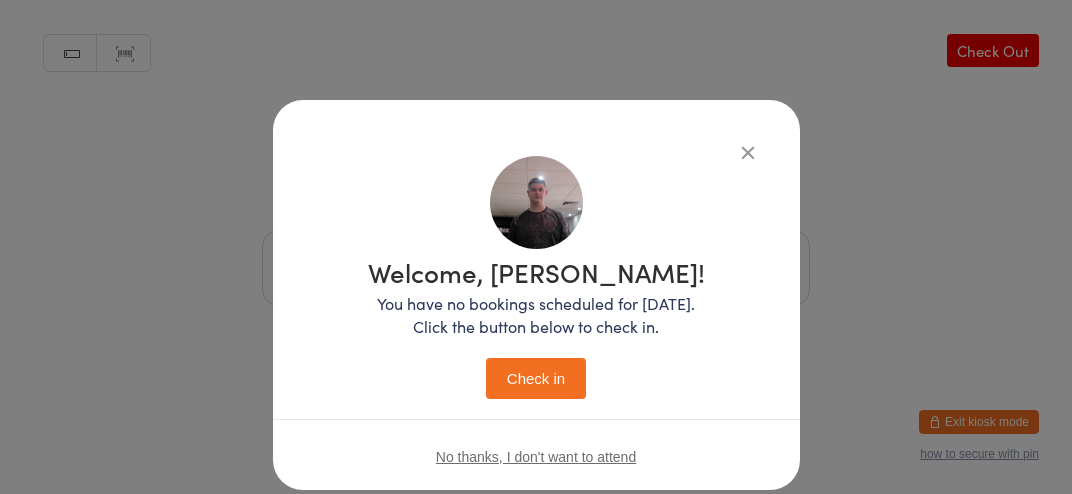 click on "Welcome, [PERSON_NAME]! You have no bookings scheduled for [DATE]. Click the button below to check in. Check in No thanks, I don't want to attend" at bounding box center (536, 295) 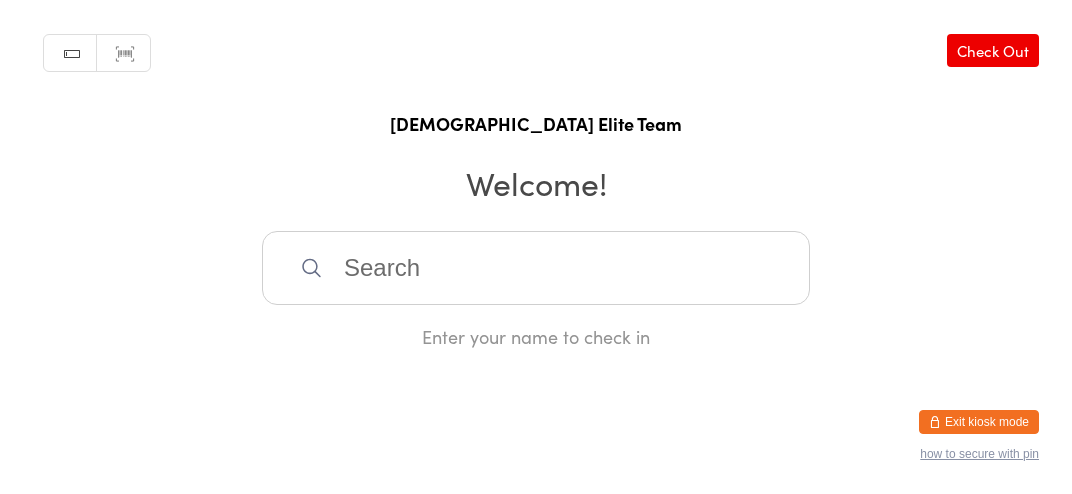 click at bounding box center (536, 268) 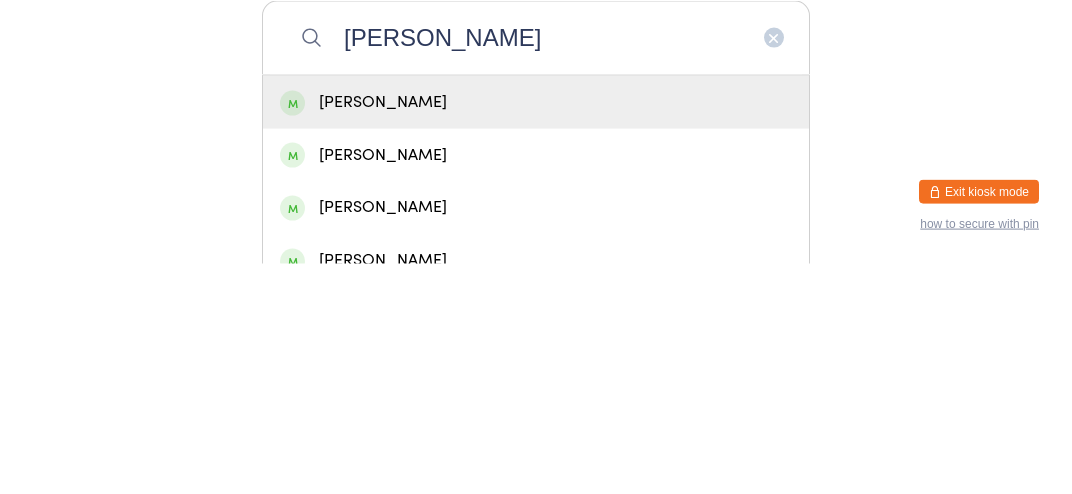 type on "[PERSON_NAME]" 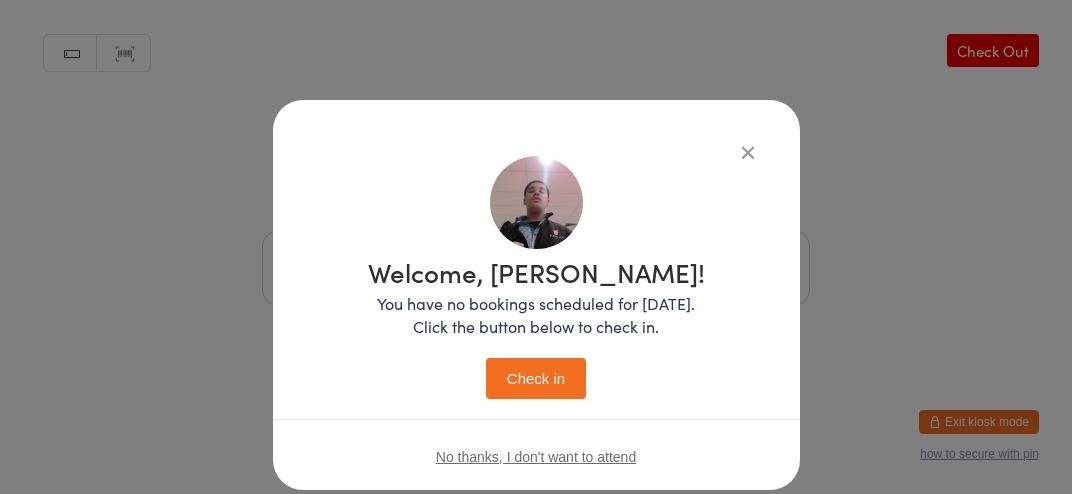 click on "Check in" at bounding box center [536, 378] 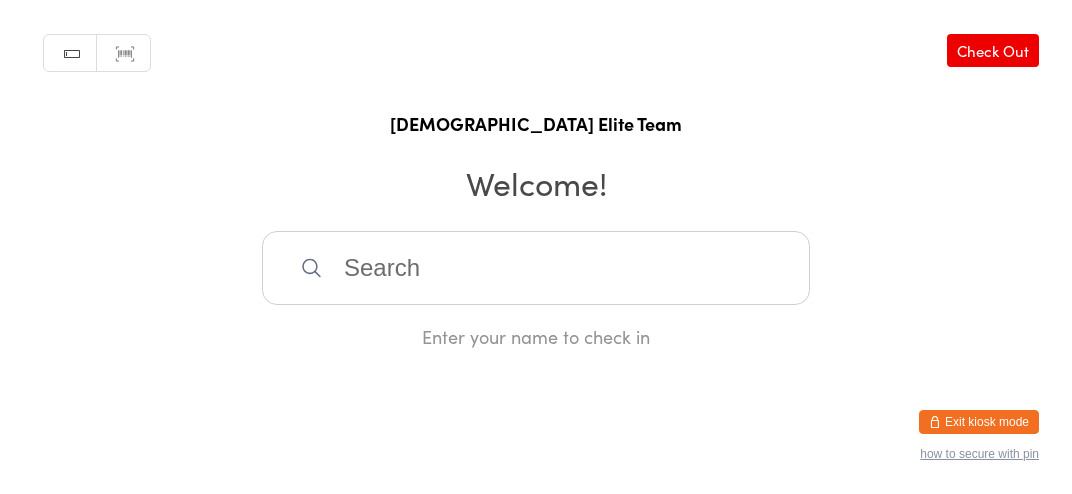 click at bounding box center [536, 268] 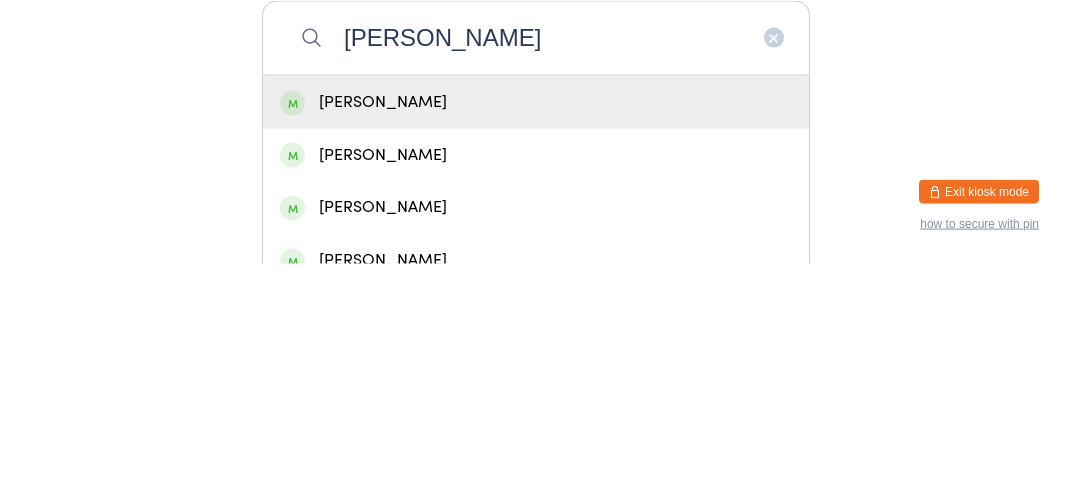 type on "[PERSON_NAME]" 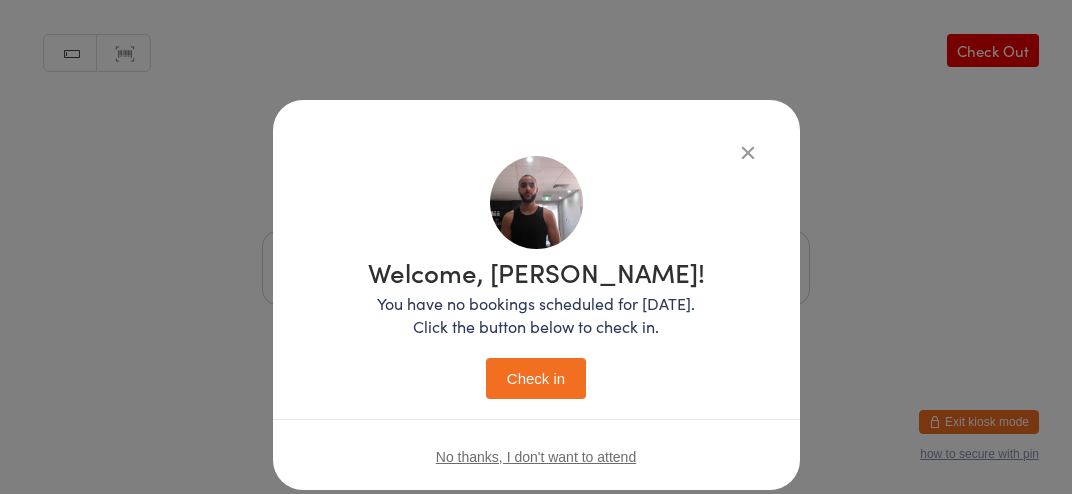 click on "Check in" at bounding box center (536, 378) 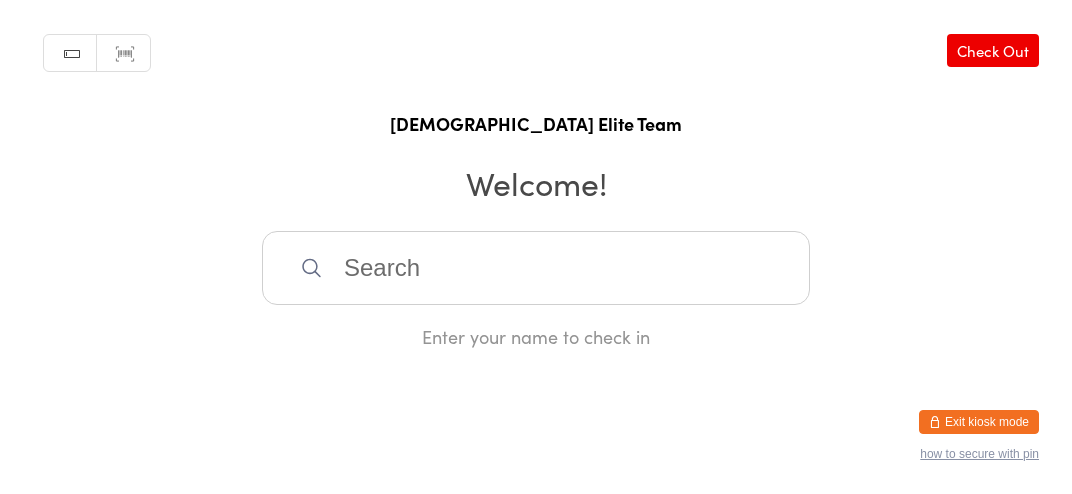 click at bounding box center (536, 268) 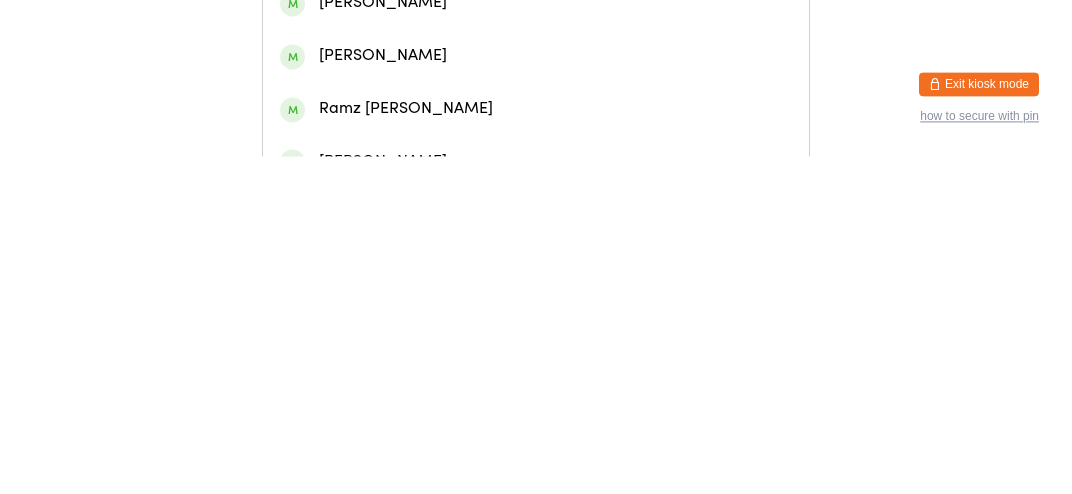 scroll, scrollTop: 99, scrollLeft: 0, axis: vertical 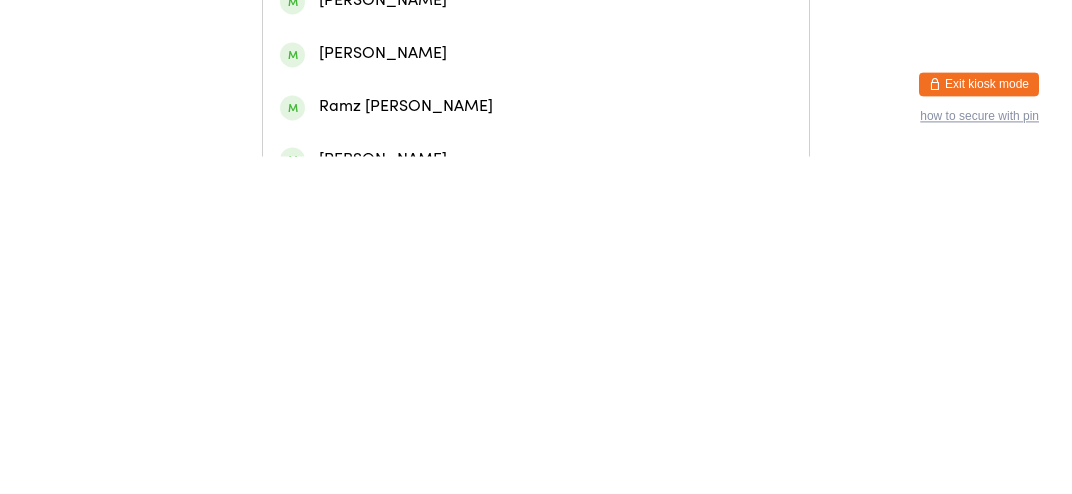 type on "Youn" 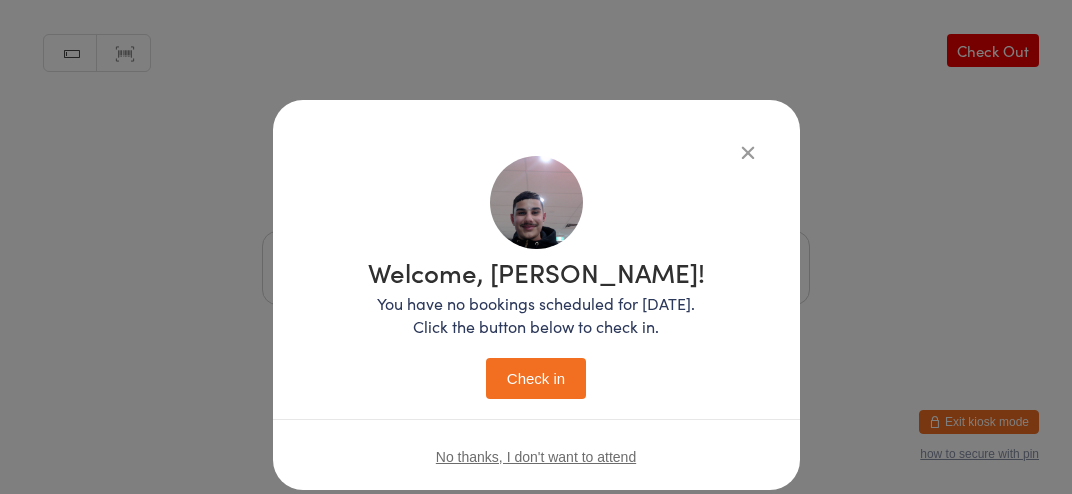 click on "Check in" at bounding box center (536, 378) 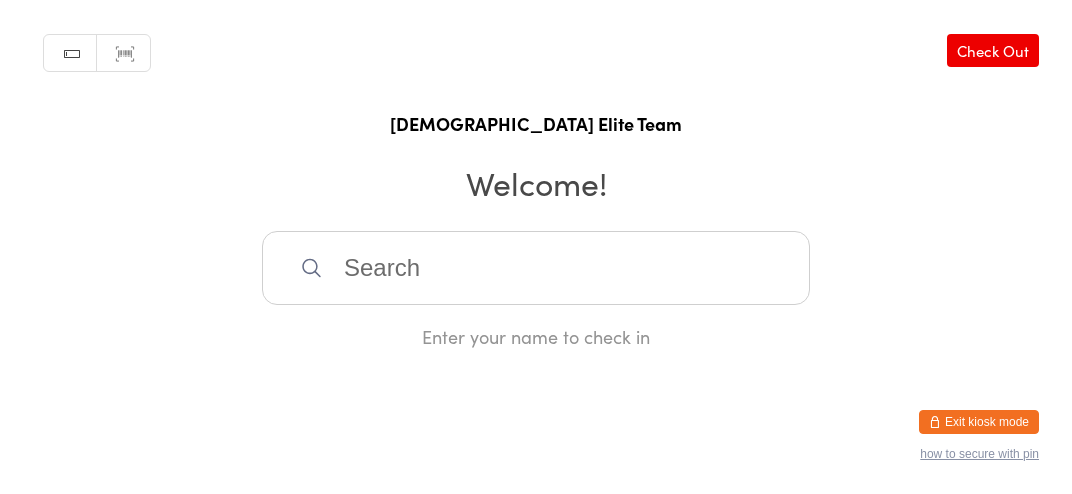 click at bounding box center [536, 268] 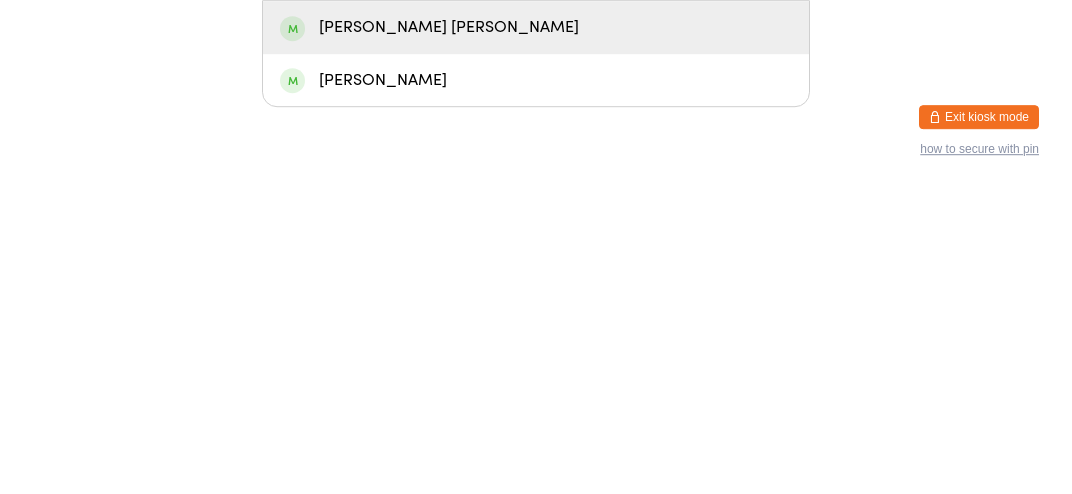 click on "You have now entered Kiosk Mode. Members will be able to check themselves in using the search field below. Click "Exit kiosk mode" below to exit Kiosk Mode at any time. Checked in successfully. Manual search Scanner input Check Out [DEMOGRAPHIC_DATA] Elite Team Welcome! [PERSON_NAME] [PERSON_NAME] [PERSON_NAME] [PERSON_NAME] Enter your name to check in Exit kiosk mode how to secure with pin" at bounding box center [536, 247] 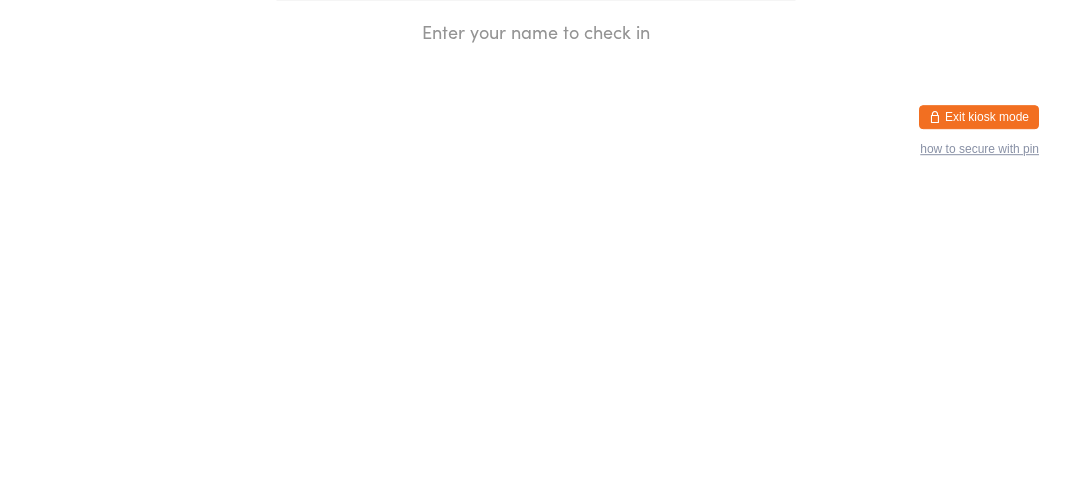 click on "Enter your name to check in" at bounding box center [536, 336] 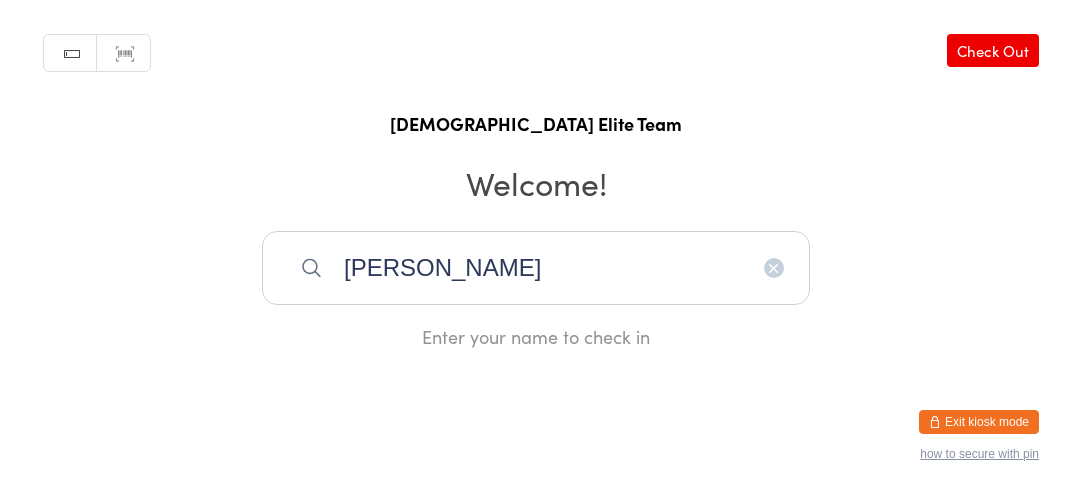 click on "[PERSON_NAME]" at bounding box center (536, 268) 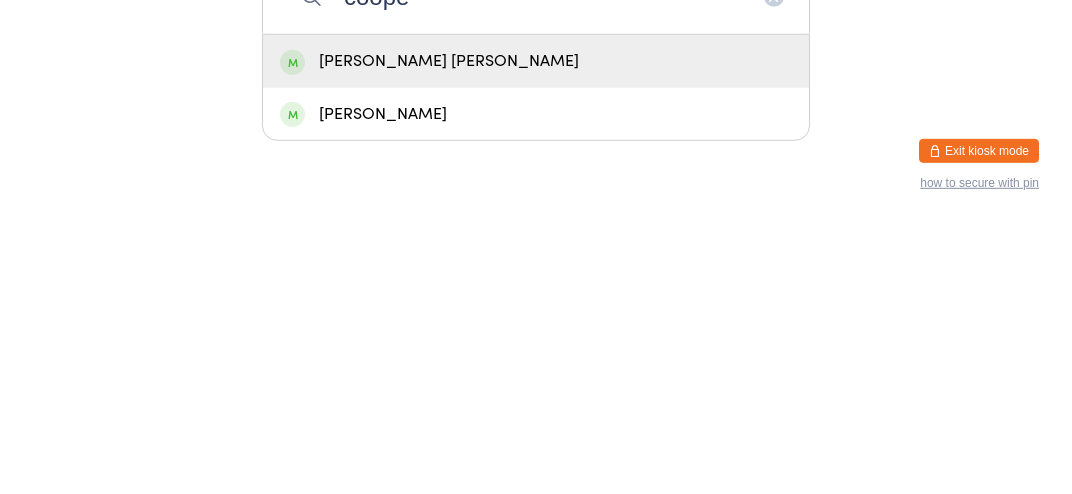 type on "[PERSON_NAME]" 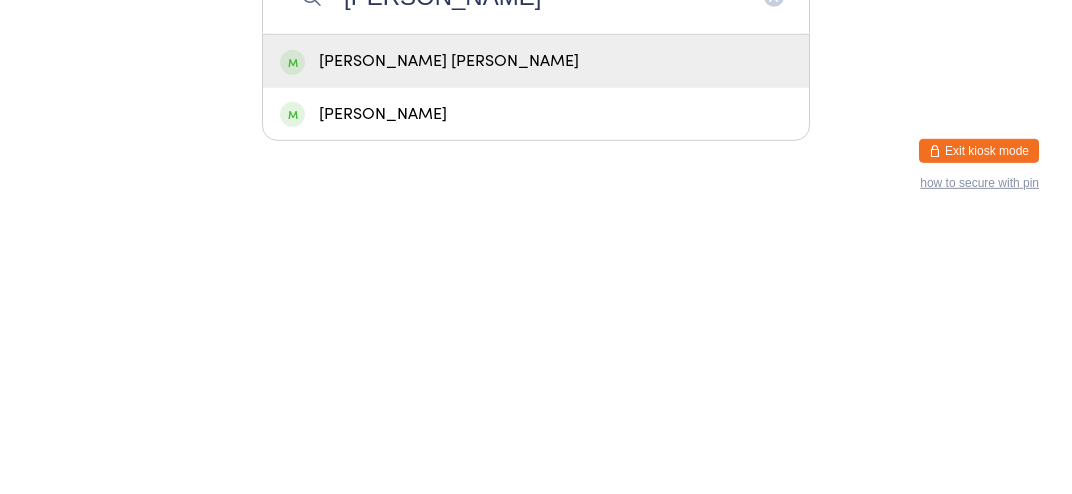 click on "[PERSON_NAME] [PERSON_NAME]" at bounding box center (536, 332) 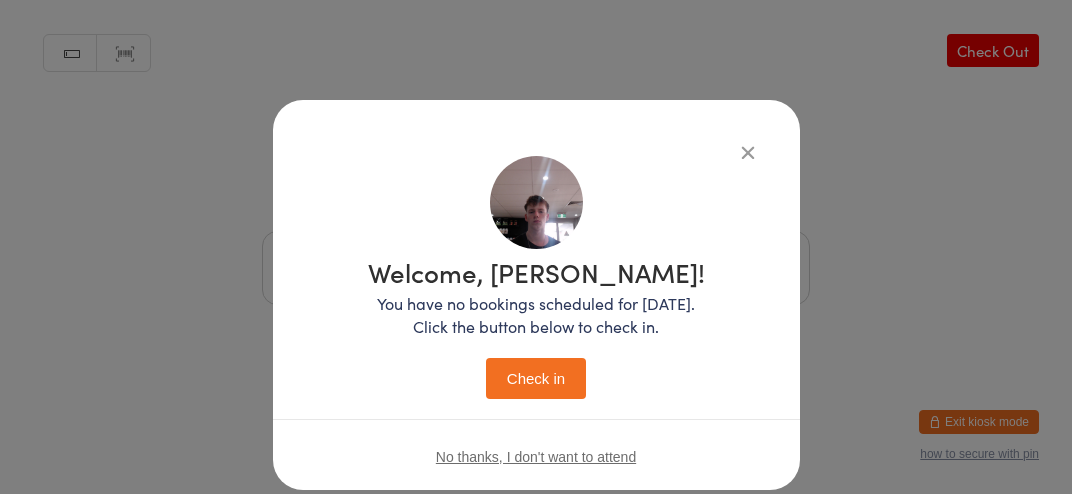click on "Check in" at bounding box center [536, 378] 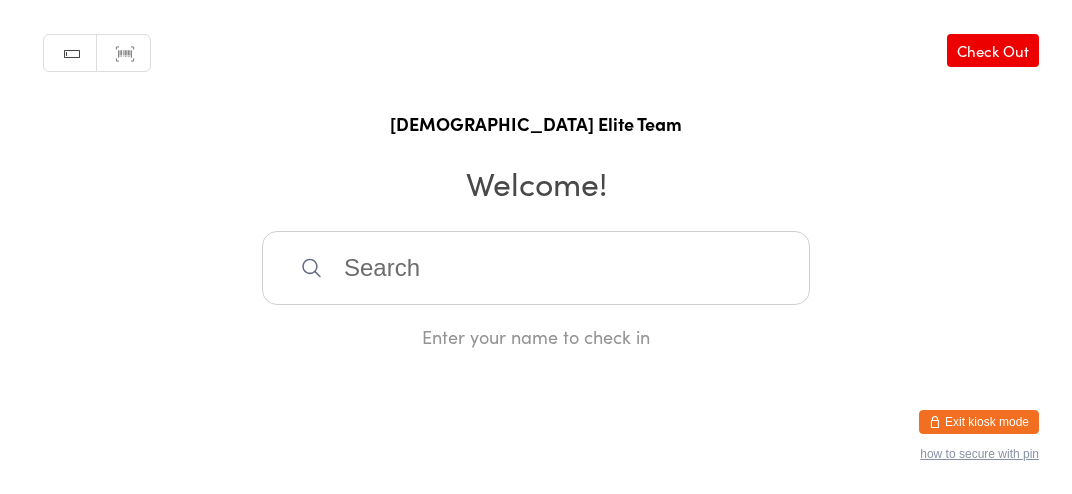 click at bounding box center [536, 268] 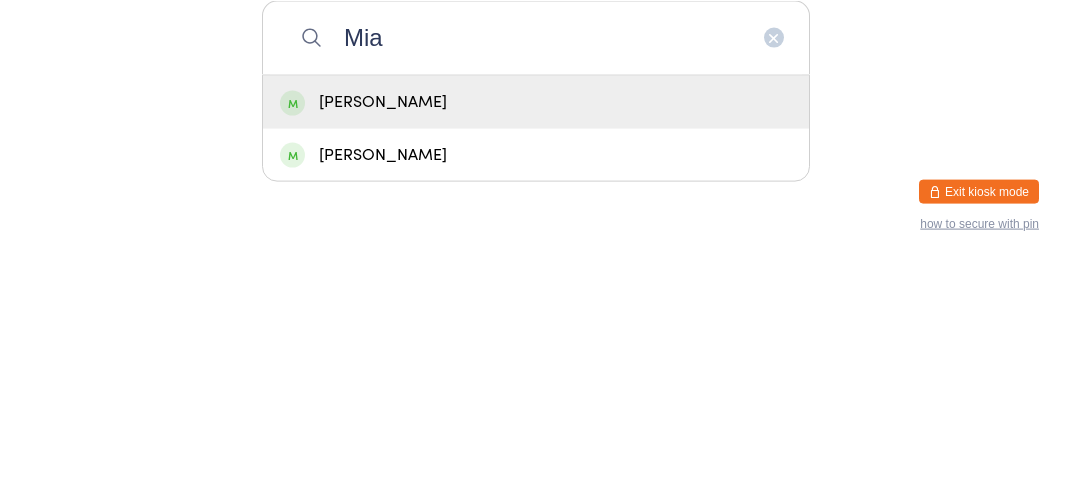 type on "Mia" 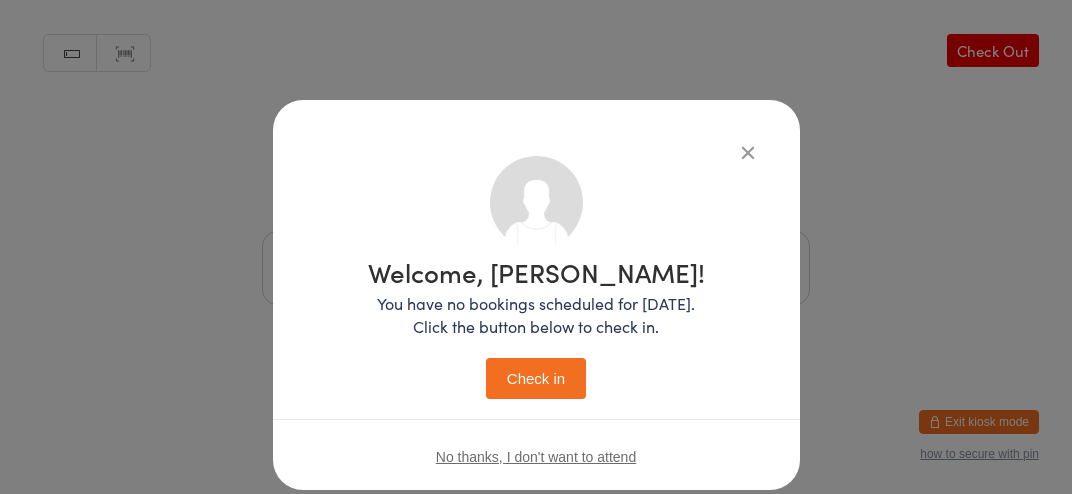 click on "Check in" at bounding box center [536, 378] 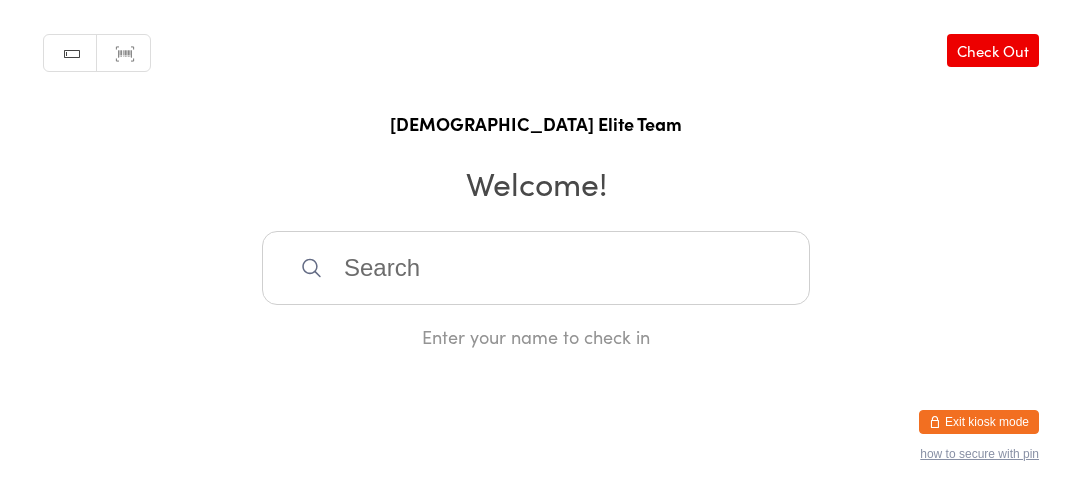 click at bounding box center [536, 268] 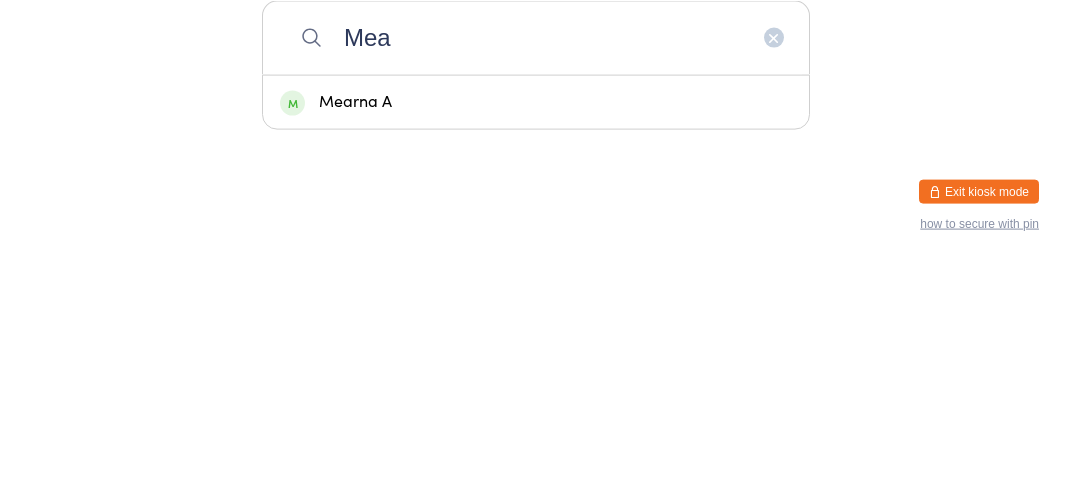 type on "Mea" 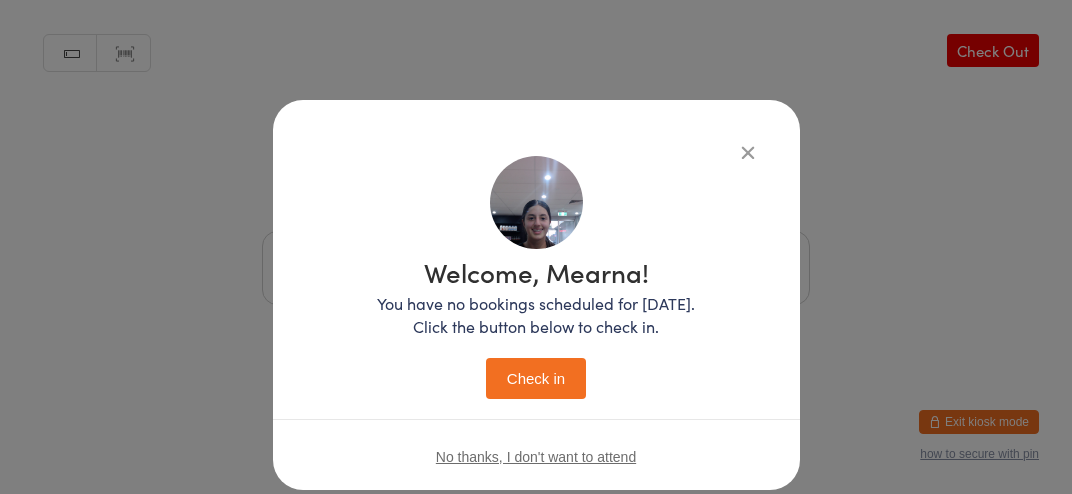 click on "Check in" at bounding box center [536, 378] 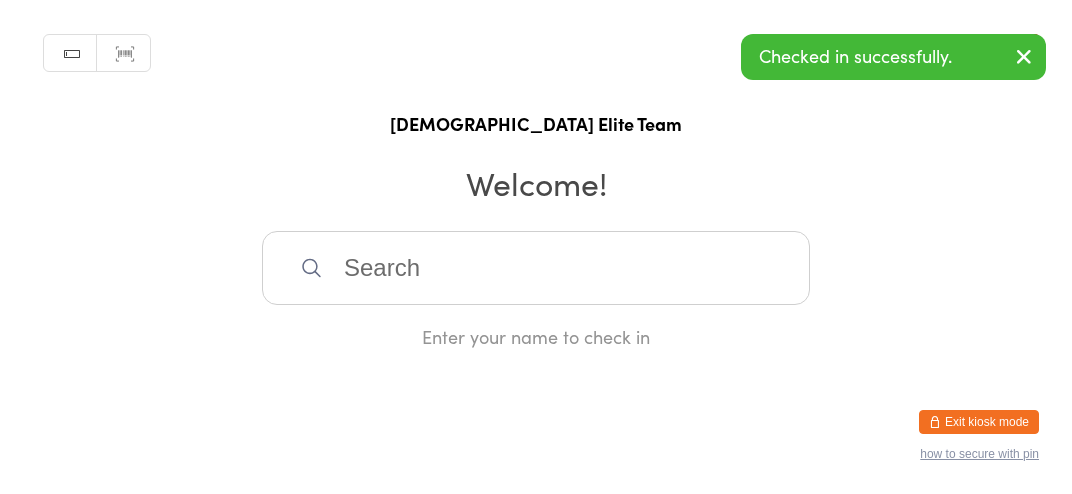 click at bounding box center (536, 268) 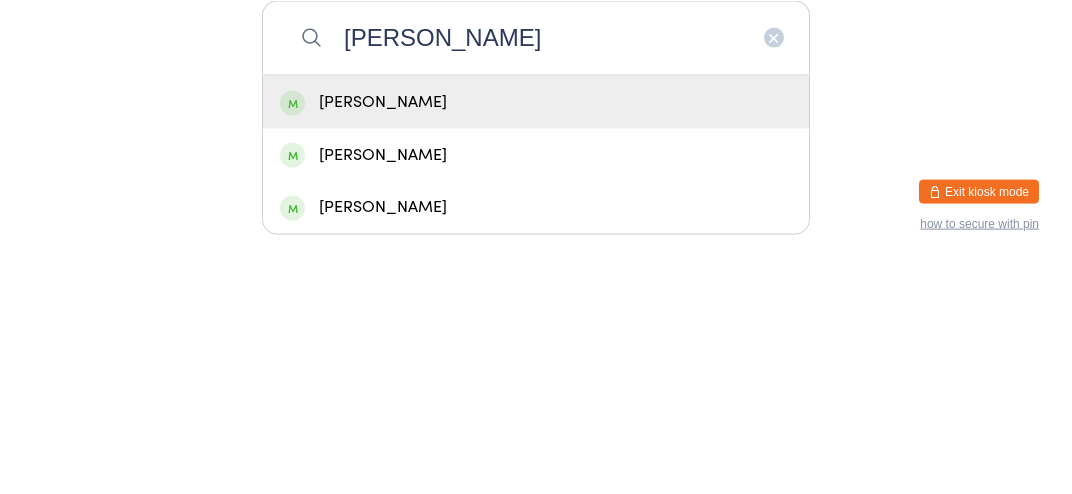 click on "Manual search Scanner input Check Out [DEMOGRAPHIC_DATA] Elite Team Welcome! Yusuf [PERSON_NAME] [PERSON_NAME] [PERSON_NAME] Enter your name to check in" at bounding box center [536, 174] 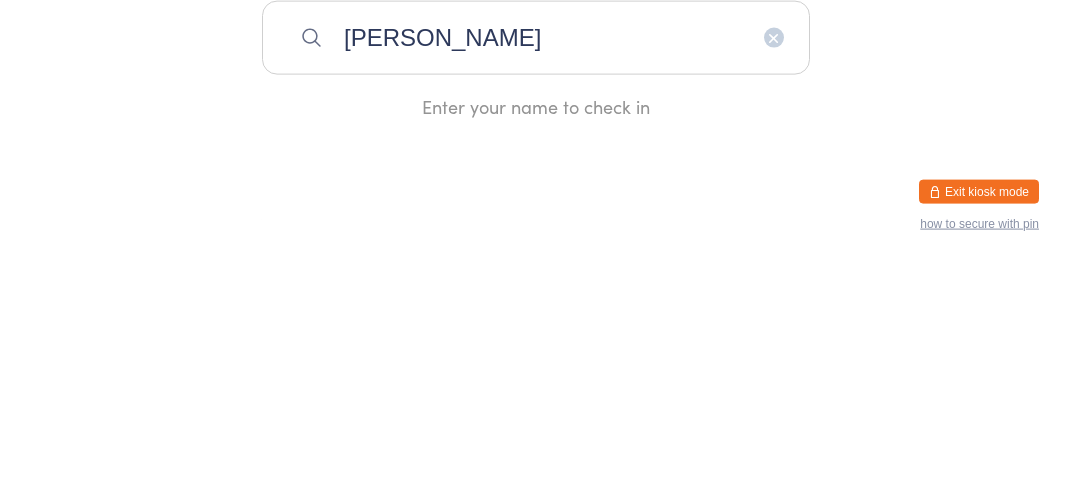 click on "Enter your name to check in" at bounding box center (536, 336) 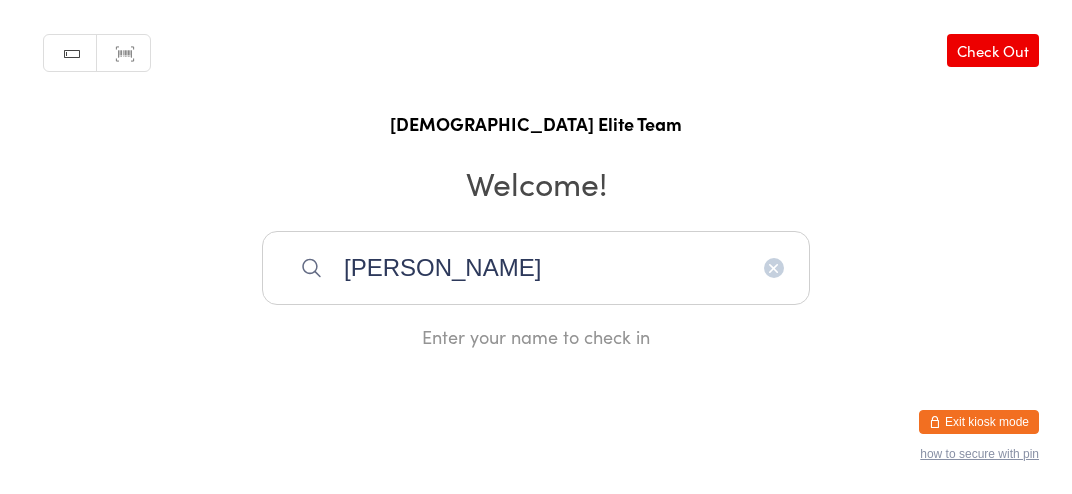 click on "[PERSON_NAME]" at bounding box center [536, 268] 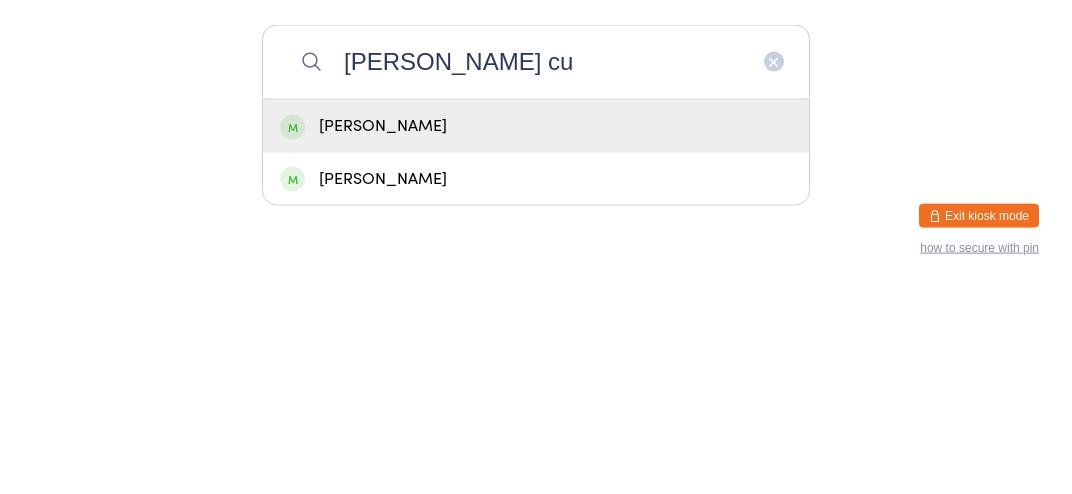 type on "[PERSON_NAME] cu" 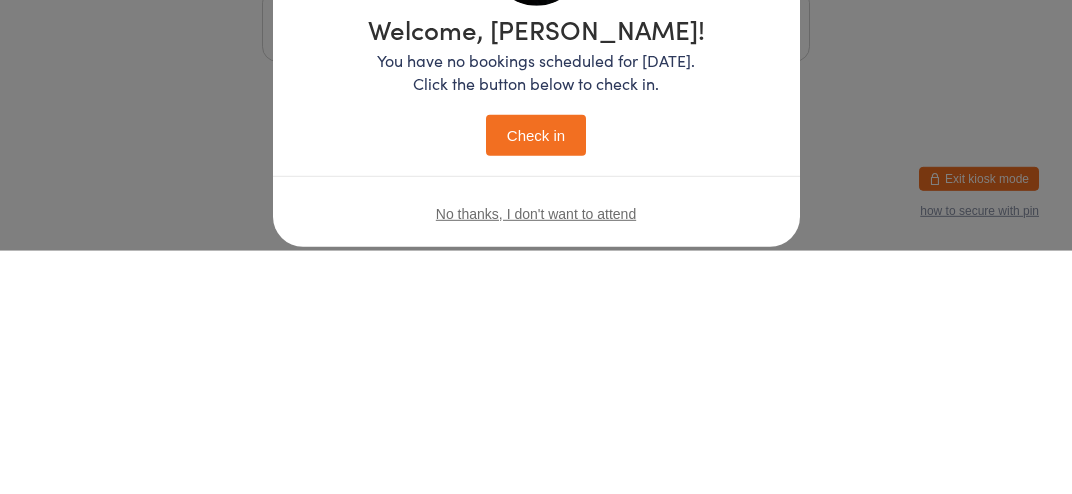click on "Welcome, [PERSON_NAME]! You have no bookings scheduled for [DATE]. Click the button below to check in. Check in No thanks, I don't want to attend" at bounding box center [536, 295] 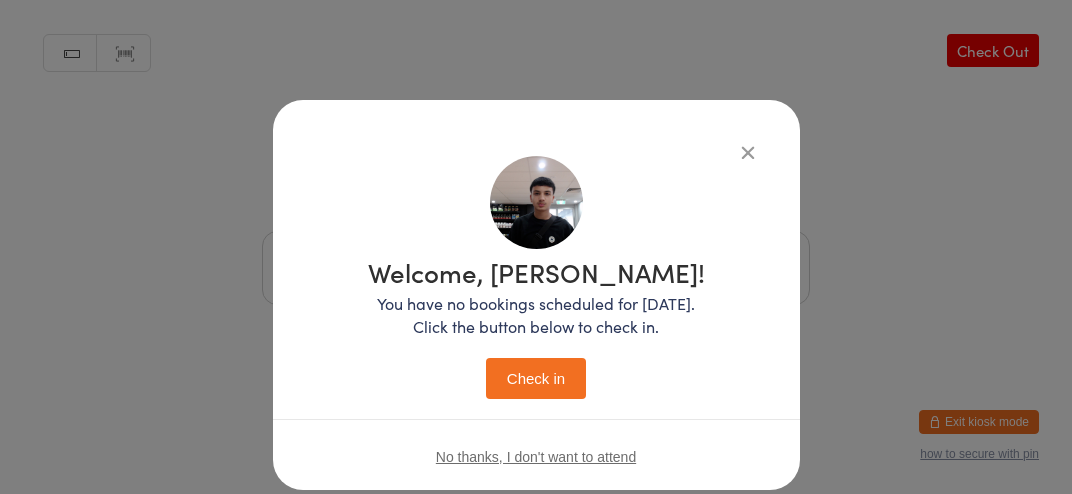 click on "Check in" at bounding box center (536, 378) 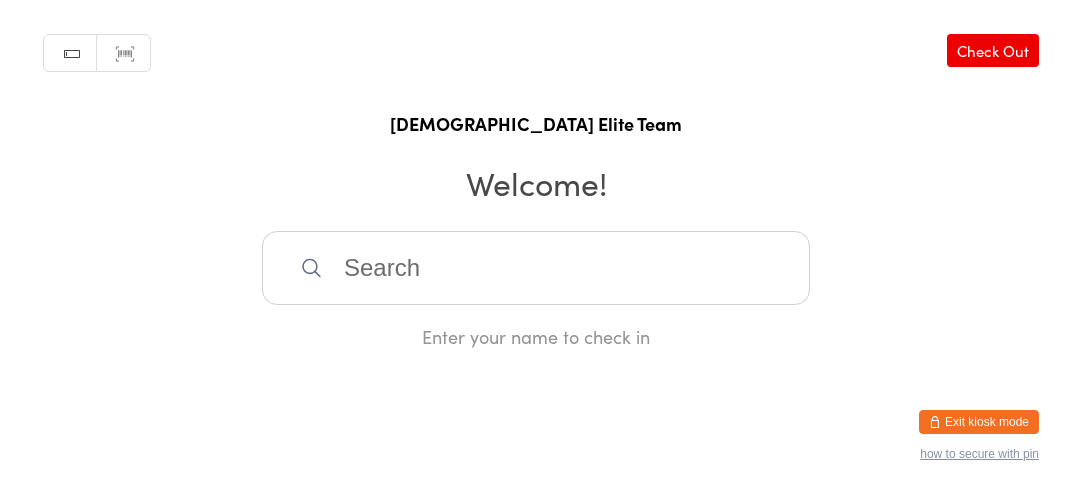 click at bounding box center (536, 268) 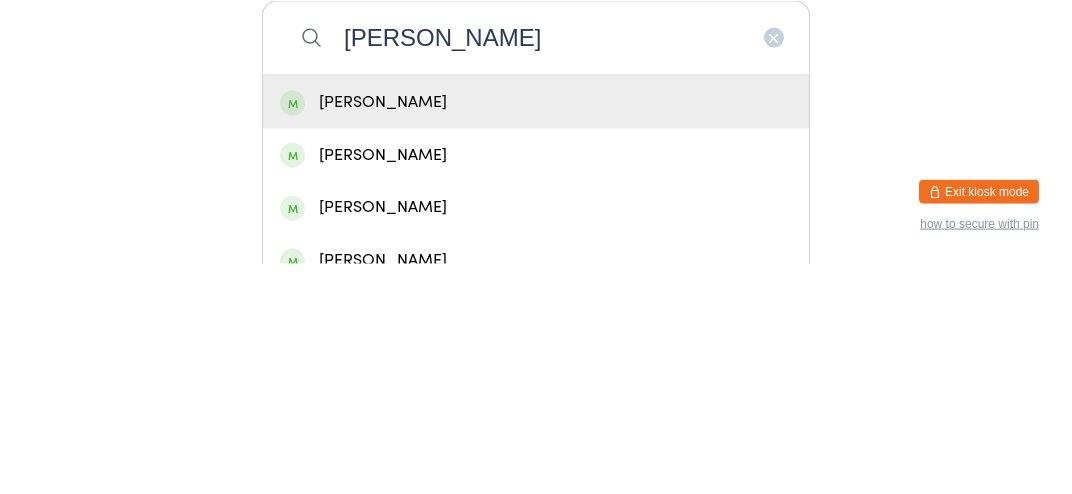type on "[PERSON_NAME]" 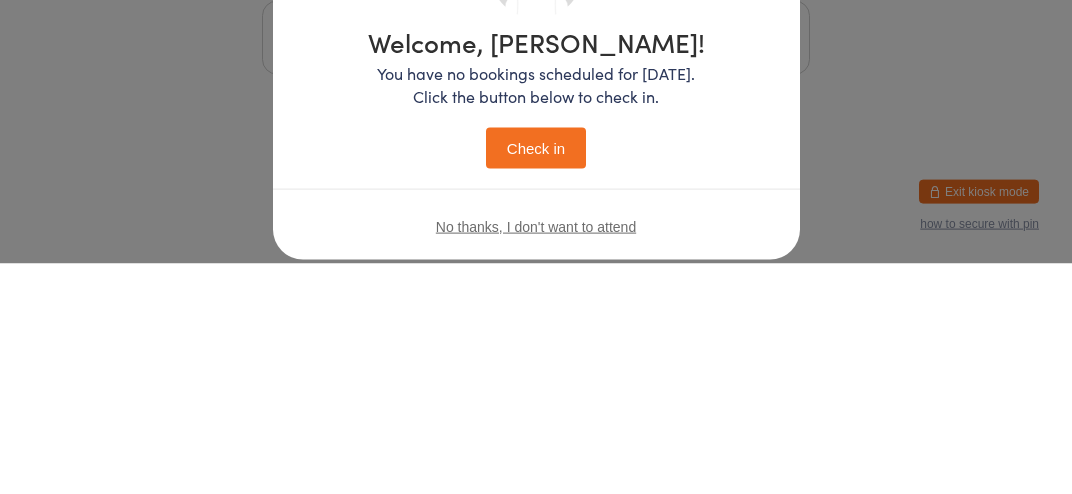 click on "Welcome, [PERSON_NAME]! You have no bookings scheduled for [DATE]. Click the button below to check in. Check in" at bounding box center (536, 329) 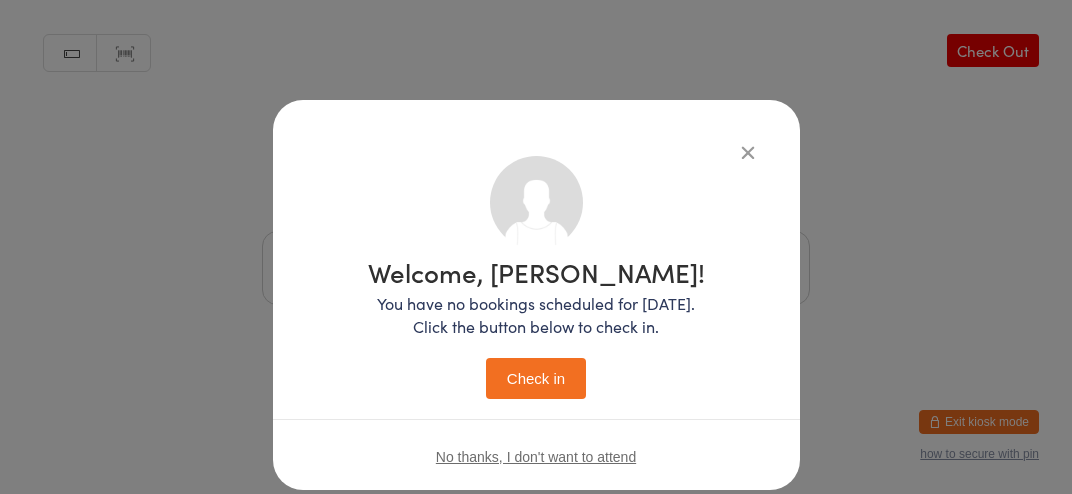 click at bounding box center [748, 152] 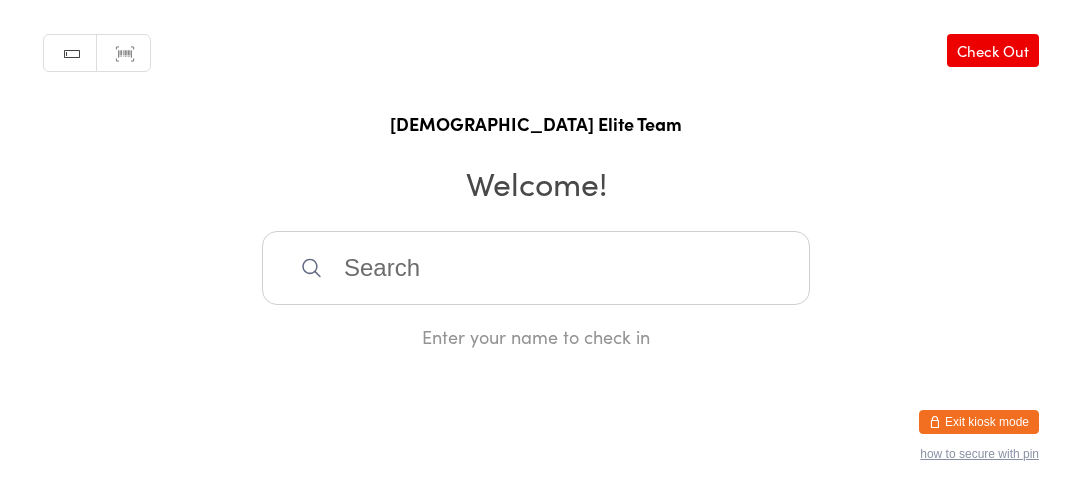click at bounding box center [536, 268] 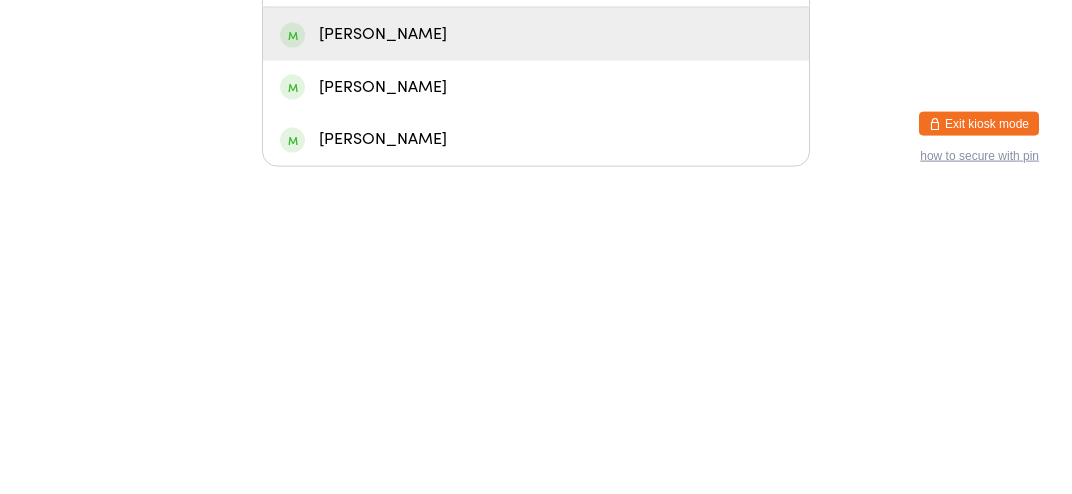 type on "[PERSON_NAME]" 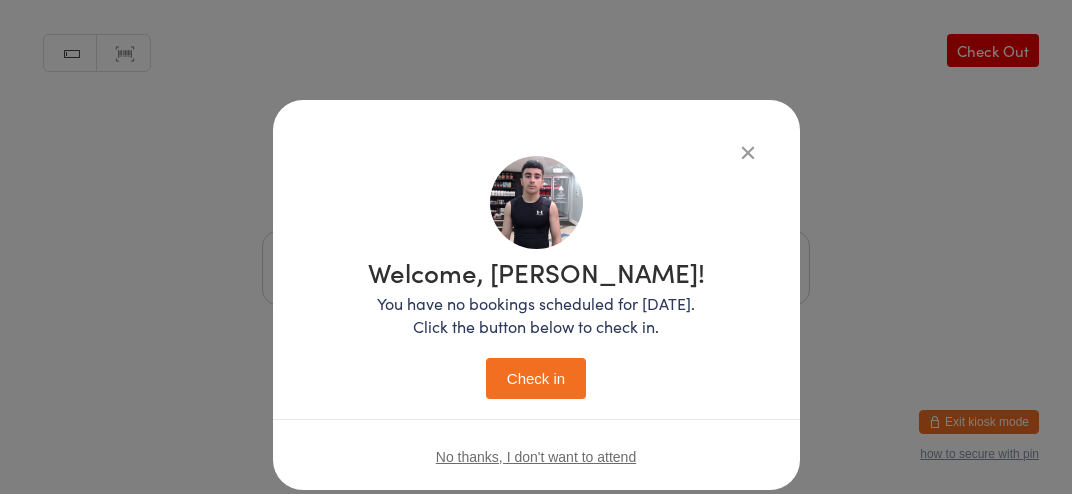 click on "Welcome, [PERSON_NAME]! You have no bookings scheduled for [DATE]. Click the button below to check in. Check in No thanks, I don't want to attend" at bounding box center (536, 295) 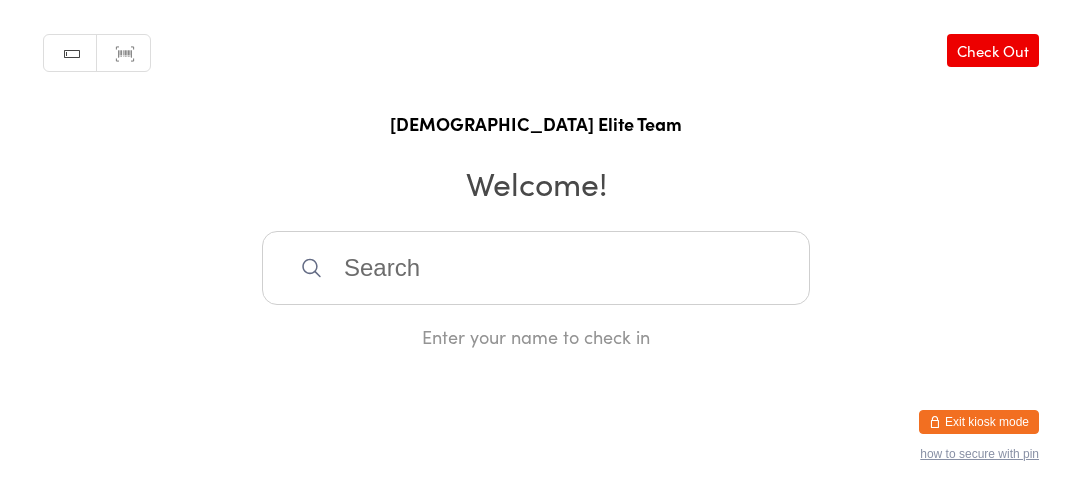 click at bounding box center (536, 268) 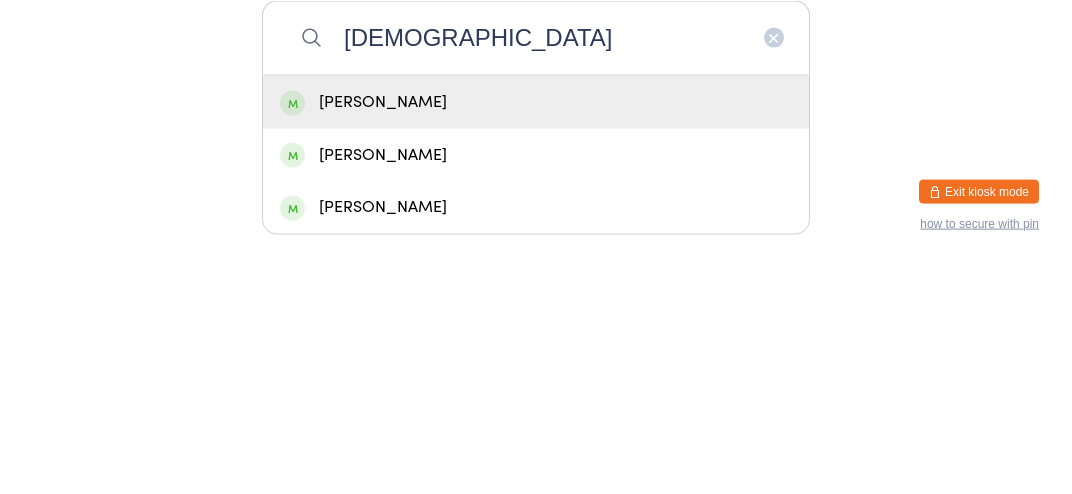 type on "[DEMOGRAPHIC_DATA]" 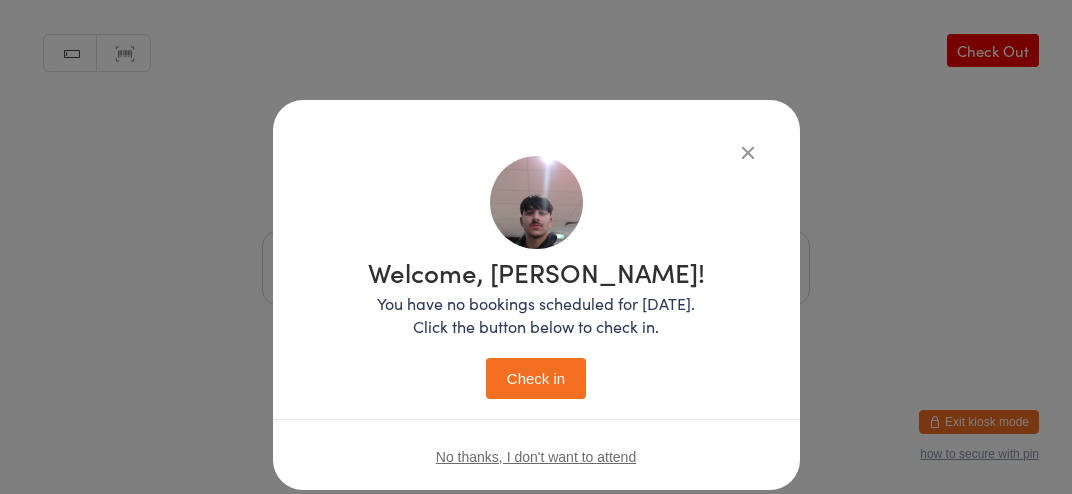 click on "Welcome, [PERSON_NAME]! You have no bookings scheduled for [DATE]. Click the button below to check in. Check in No thanks, I don't want to attend" at bounding box center (536, 295) 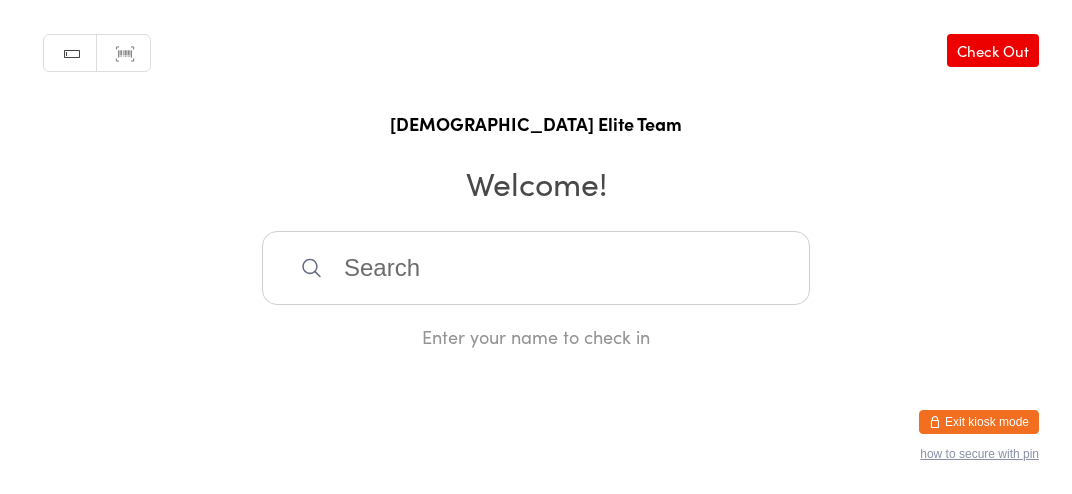 click at bounding box center (536, 268) 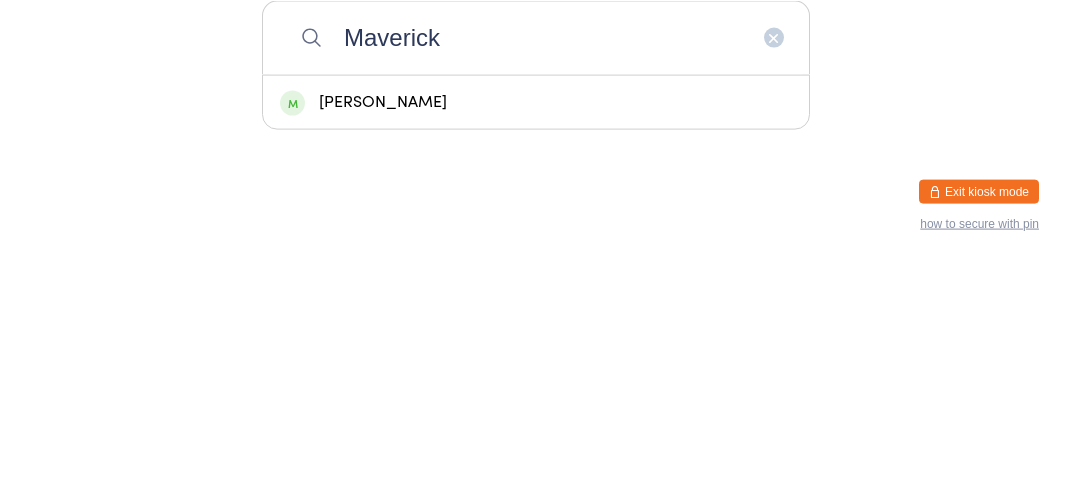 type on "Maverick" 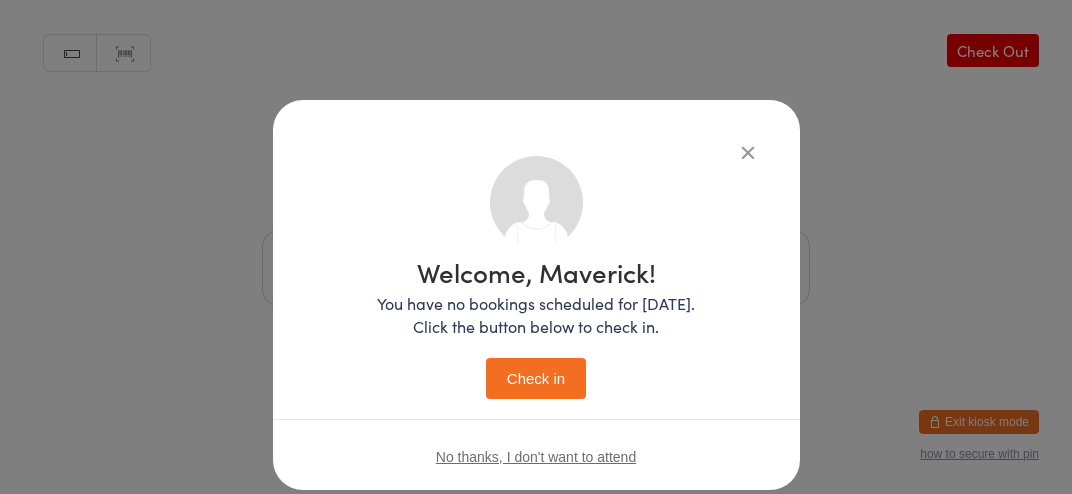 click on "Welcome, Maverick! You have no bookings scheduled for [DATE]. Click the button below to check in. Check in No thanks, I don't want to attend" at bounding box center [536, 295] 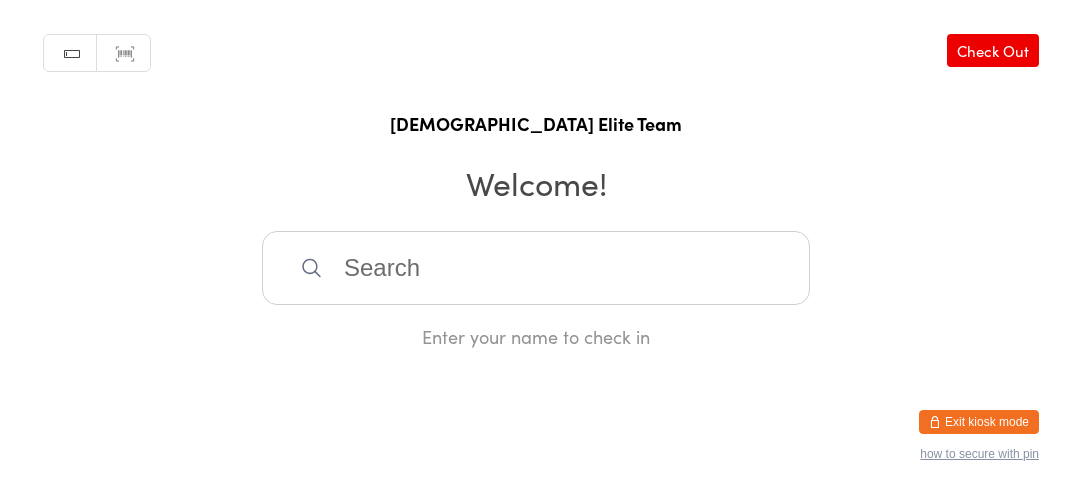 click at bounding box center (536, 268) 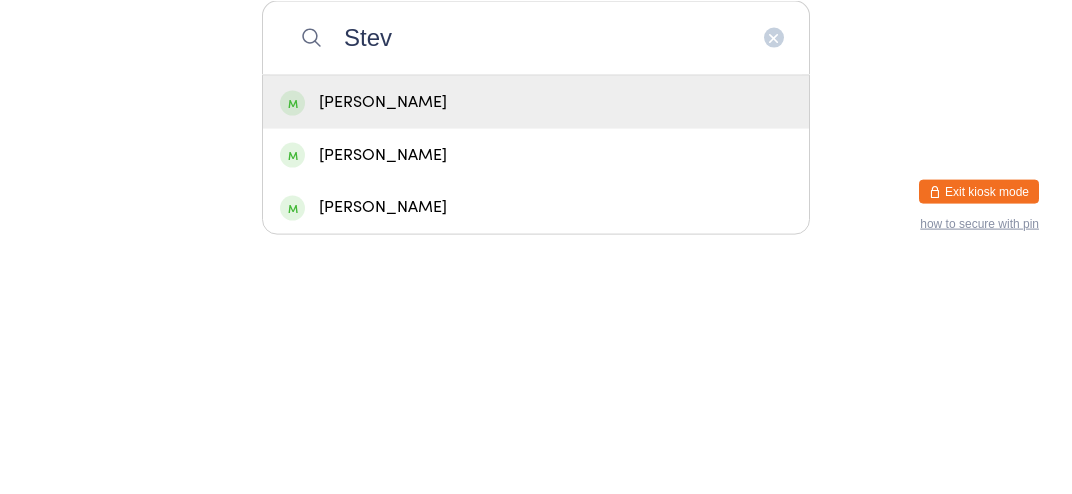 type on "Stev" 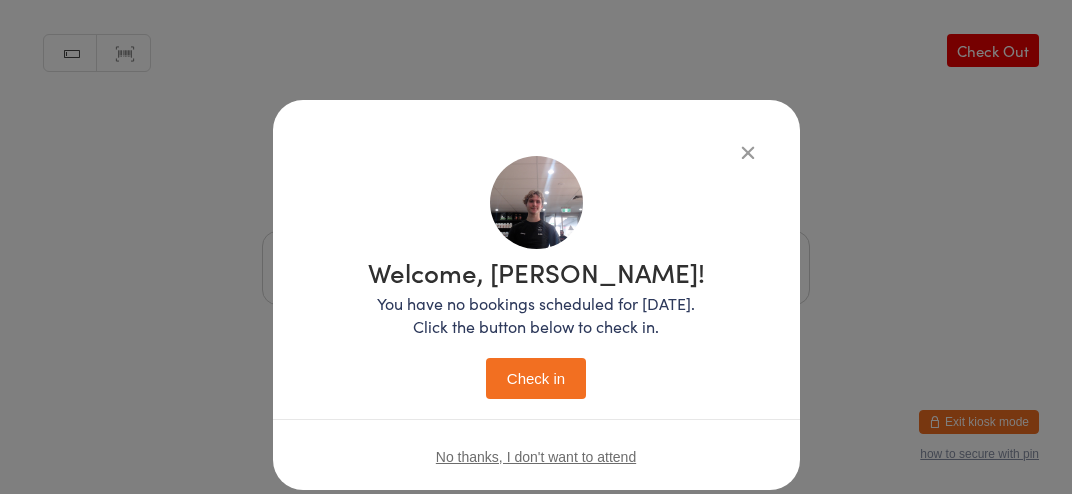 click on "Check in" at bounding box center (536, 378) 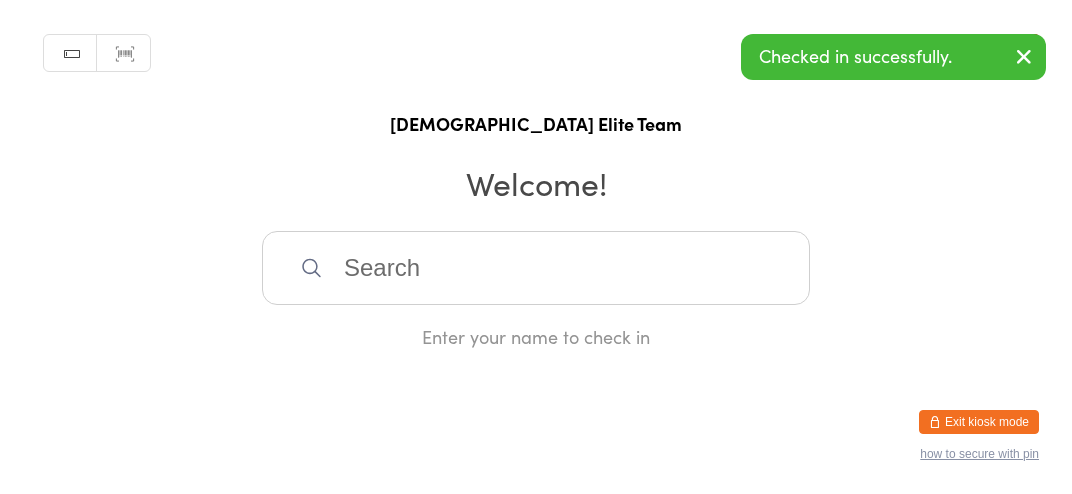 click at bounding box center [1024, 56] 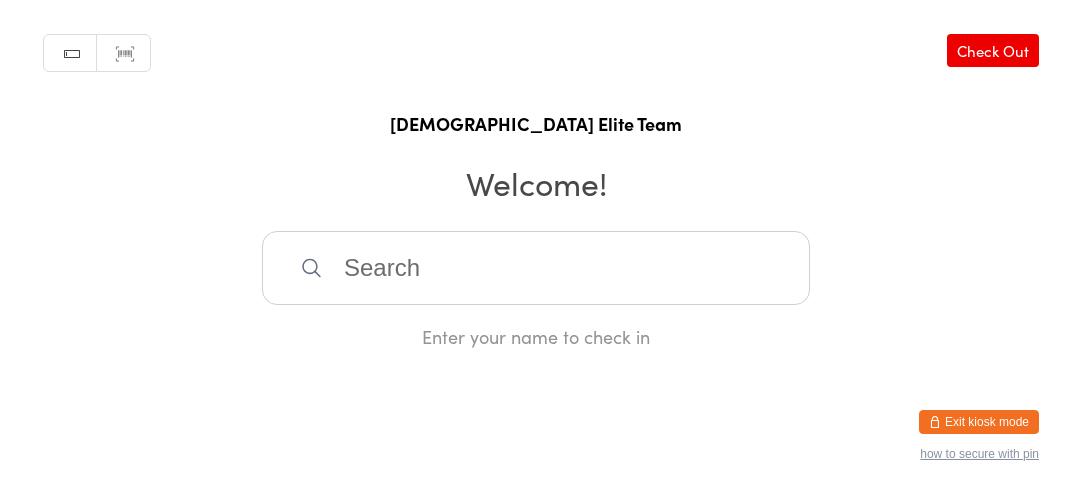 click at bounding box center (536, 268) 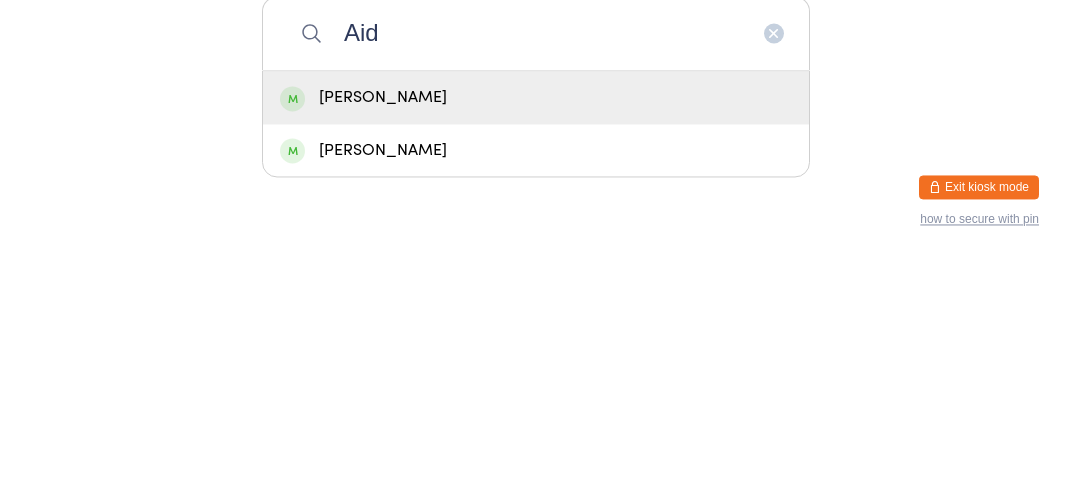 type on "Aid" 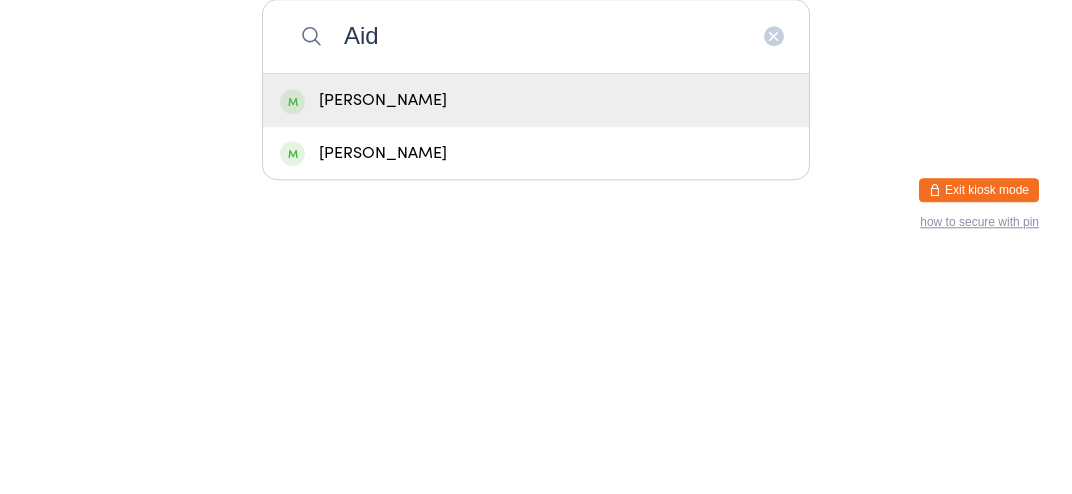 click on "[PERSON_NAME]" at bounding box center [536, 385] 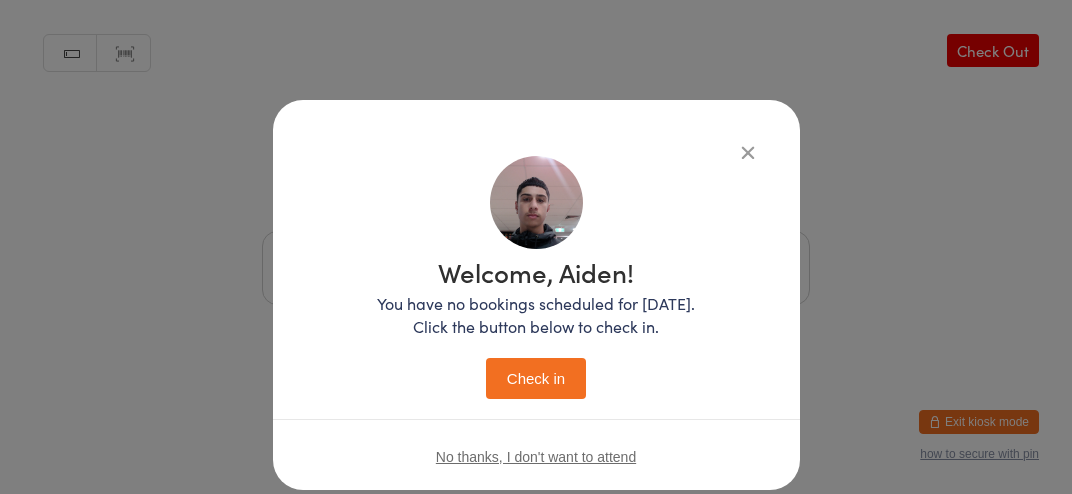 click on "Welcome, Aiden! You have no bookings scheduled for [DATE]. Click the button below to check in. Check in No thanks, I don't want to attend" at bounding box center [536, 247] 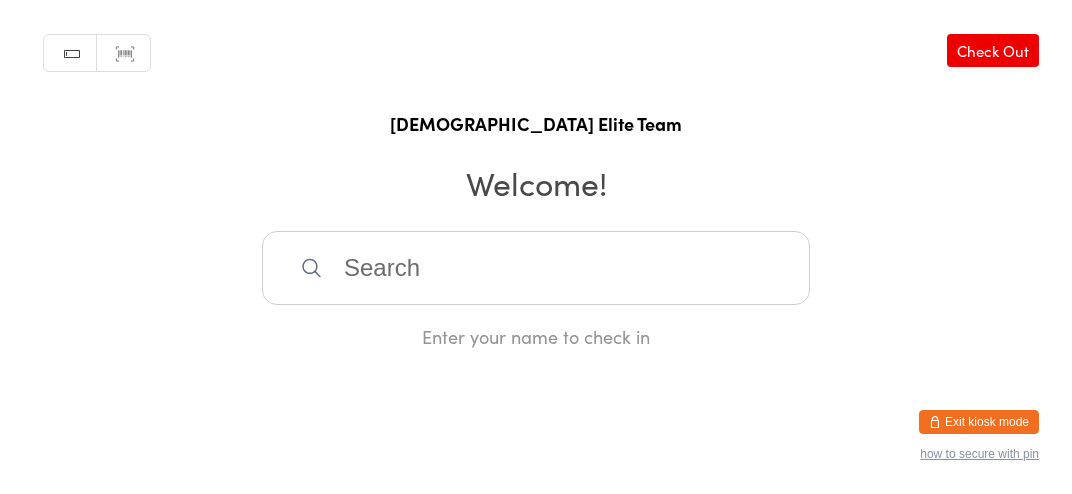 click at bounding box center (536, 268) 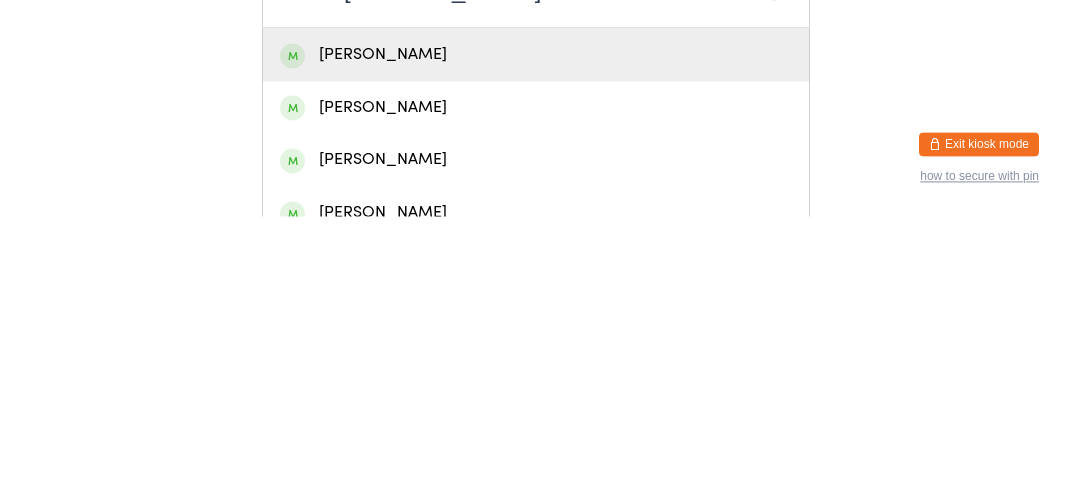 type on "[PERSON_NAME]" 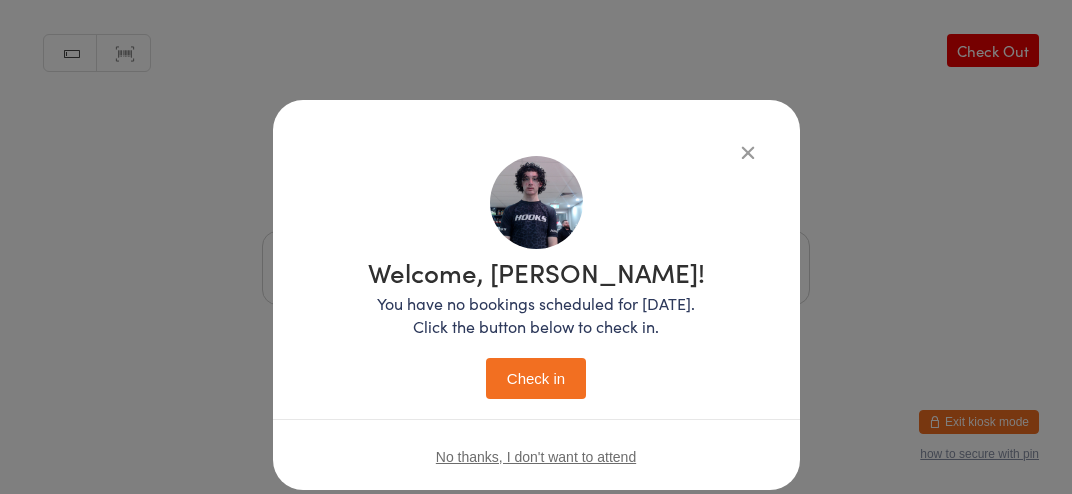 click on "Check in" at bounding box center [536, 378] 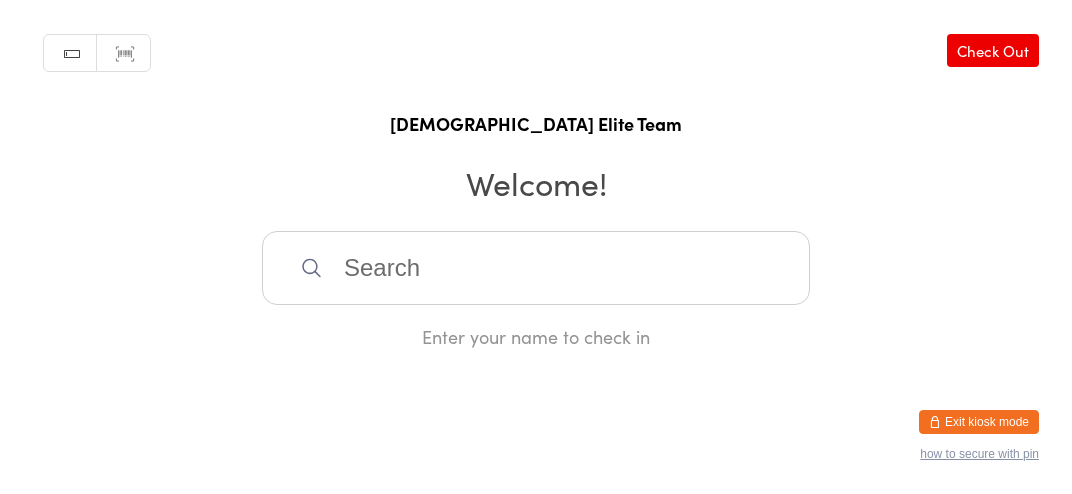 click at bounding box center (536, 268) 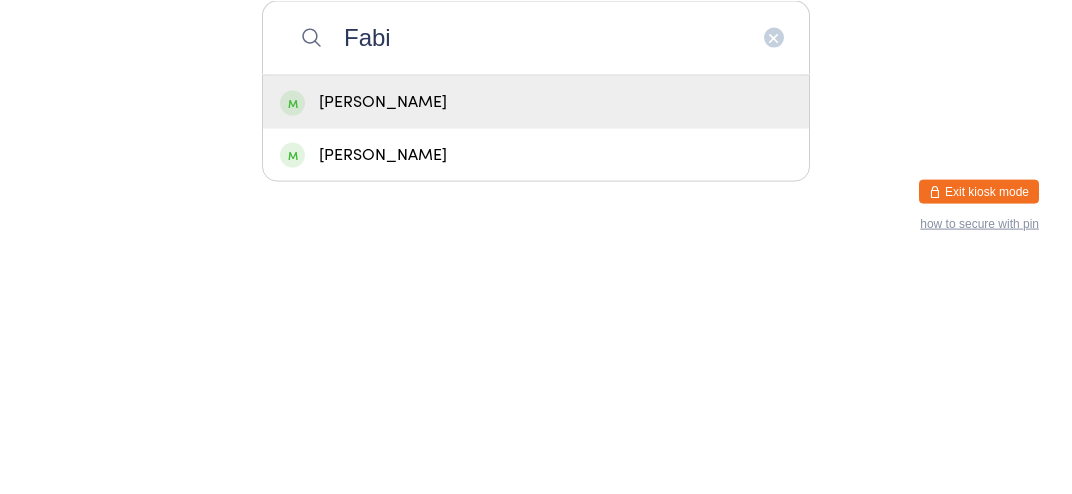 type on "Fabi" 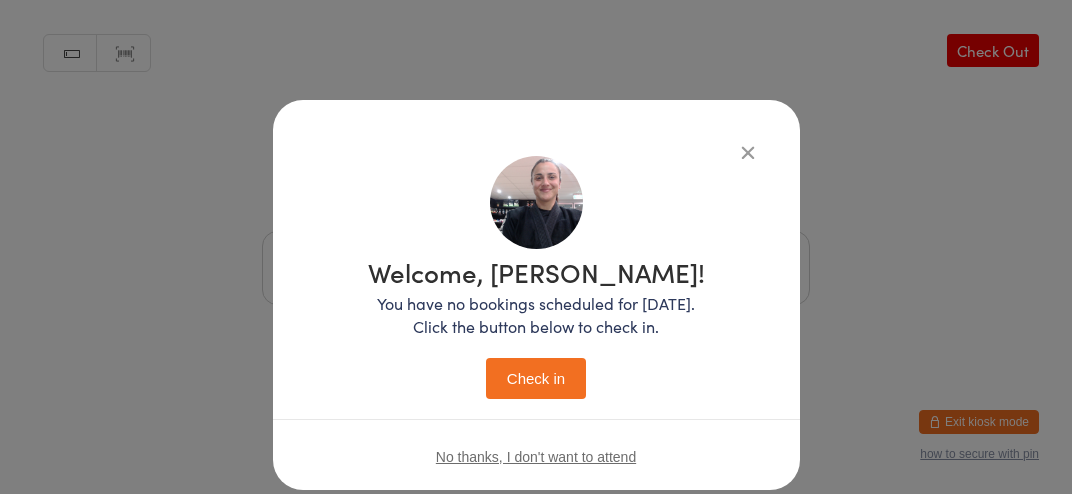 click on "Check in" at bounding box center [536, 378] 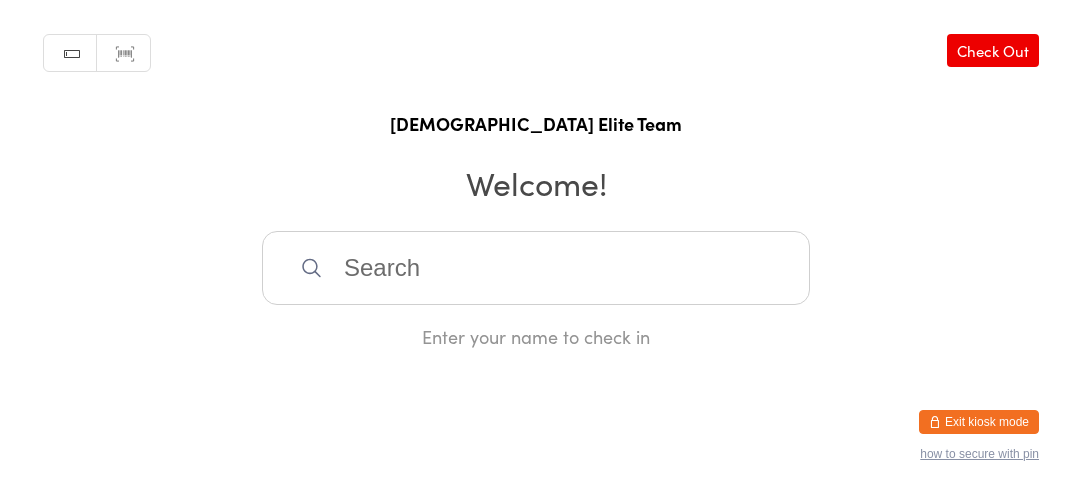 click at bounding box center [536, 268] 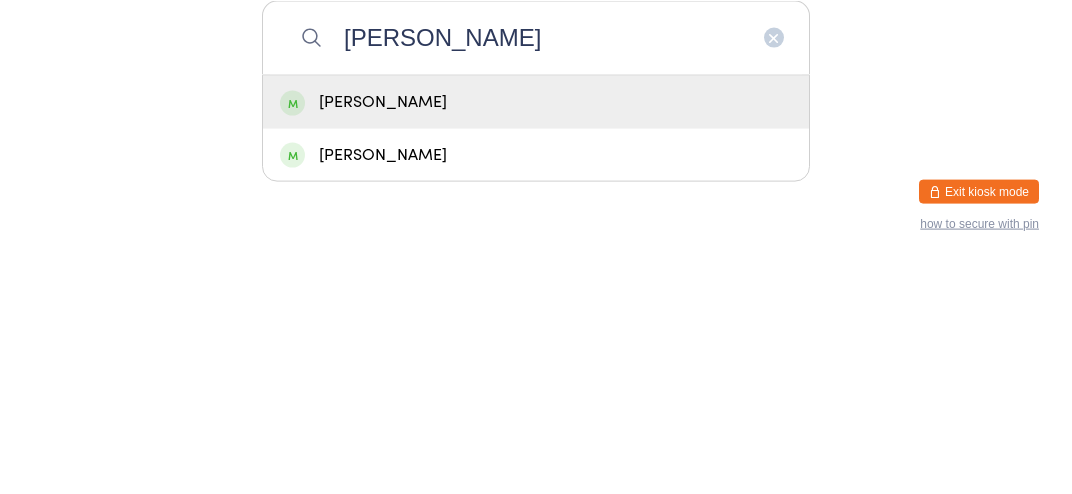 type on "[PERSON_NAME]" 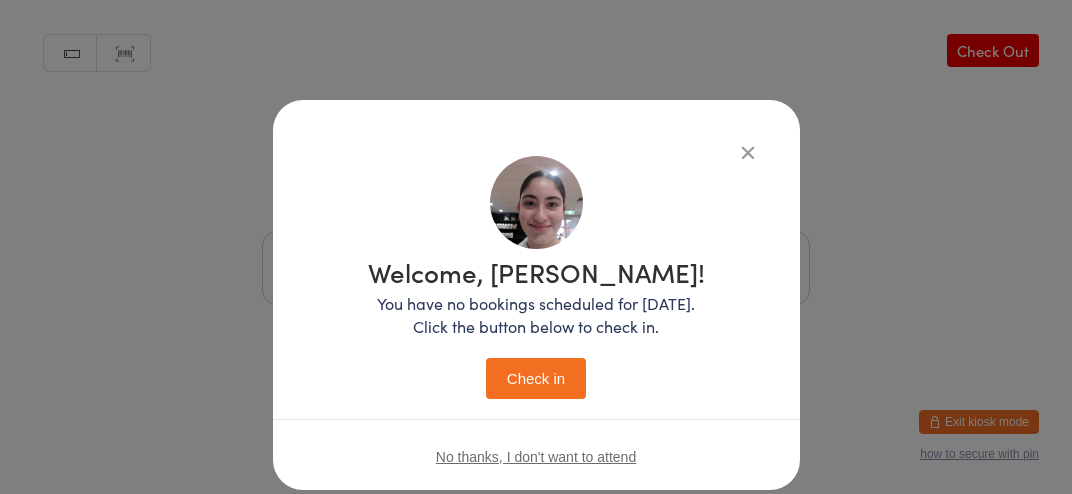 click on "Welcome, [PERSON_NAME]! You have no bookings scheduled for [DATE]. Click the button below to check in. Check in No thanks, I don't want to attend" at bounding box center (536, 295) 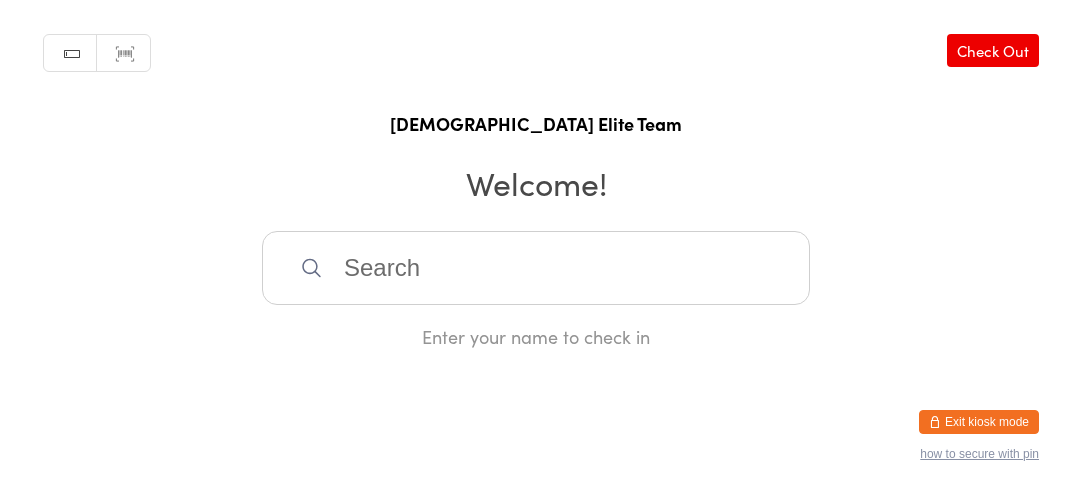 click at bounding box center (536, 268) 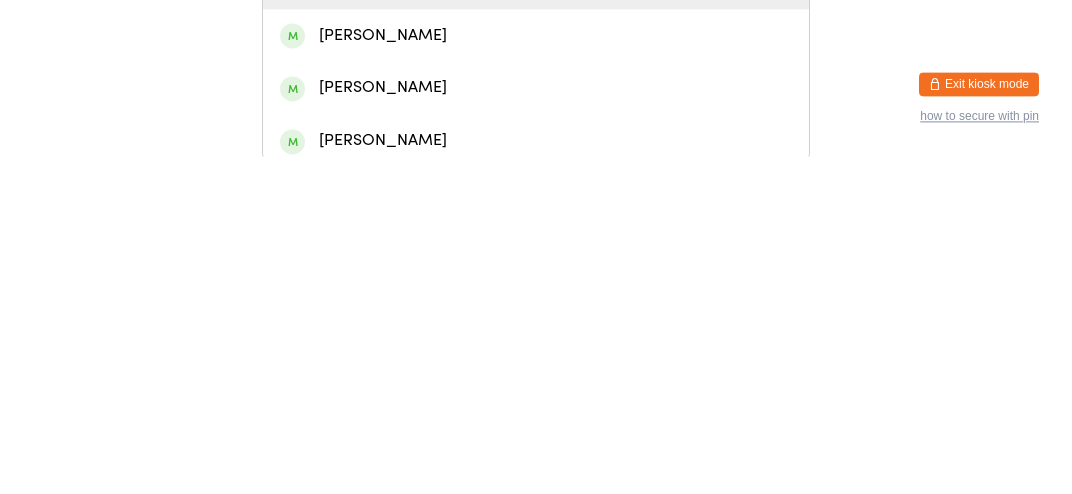 scroll, scrollTop: 35, scrollLeft: 0, axis: vertical 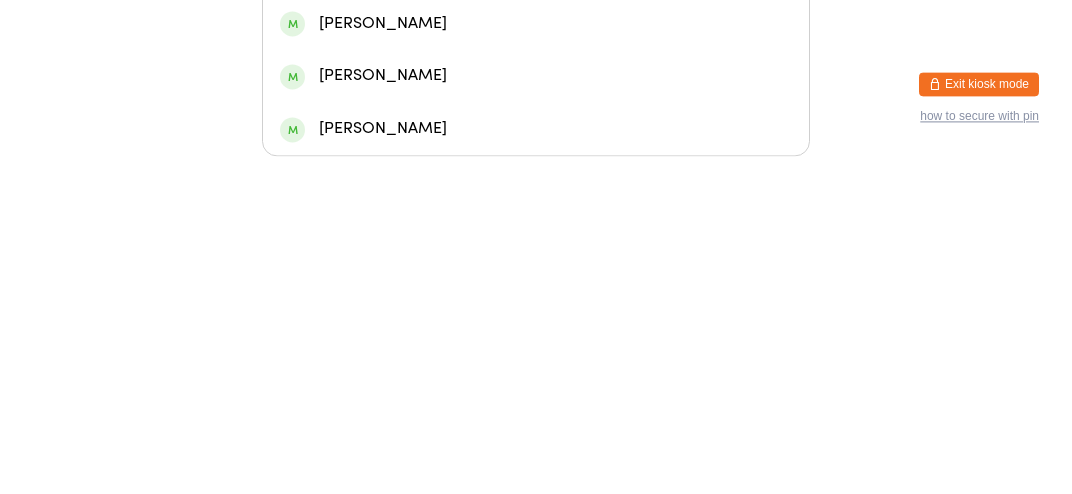 type on "[PERSON_NAME]" 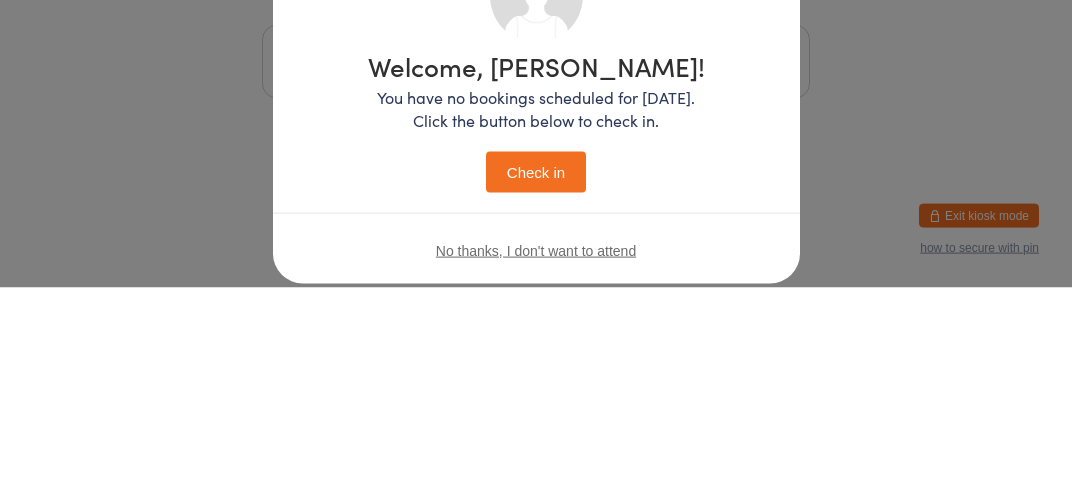 click on "You have no bookings scheduled for [DATE]. Click the button below to check in." at bounding box center (536, 315) 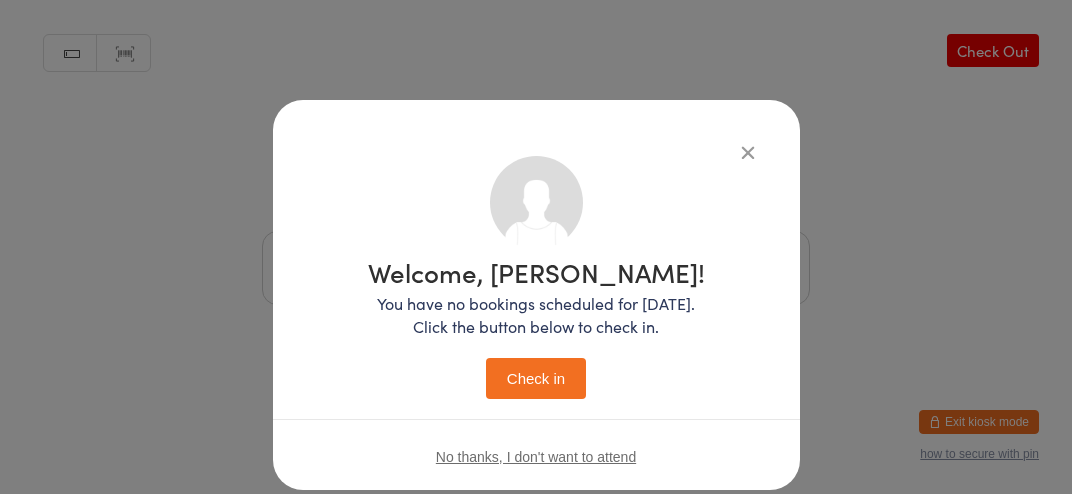 click on "Check in" at bounding box center (536, 378) 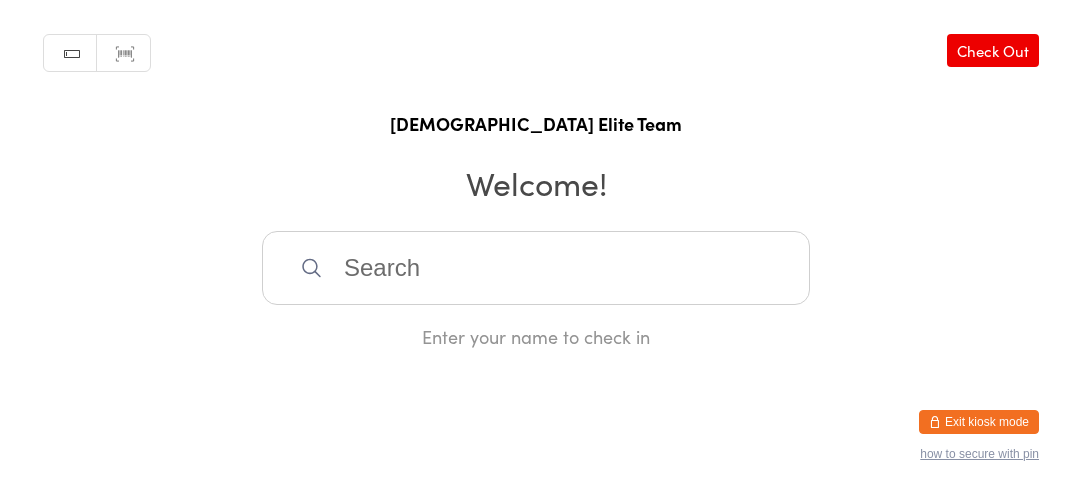 click at bounding box center (536, 268) 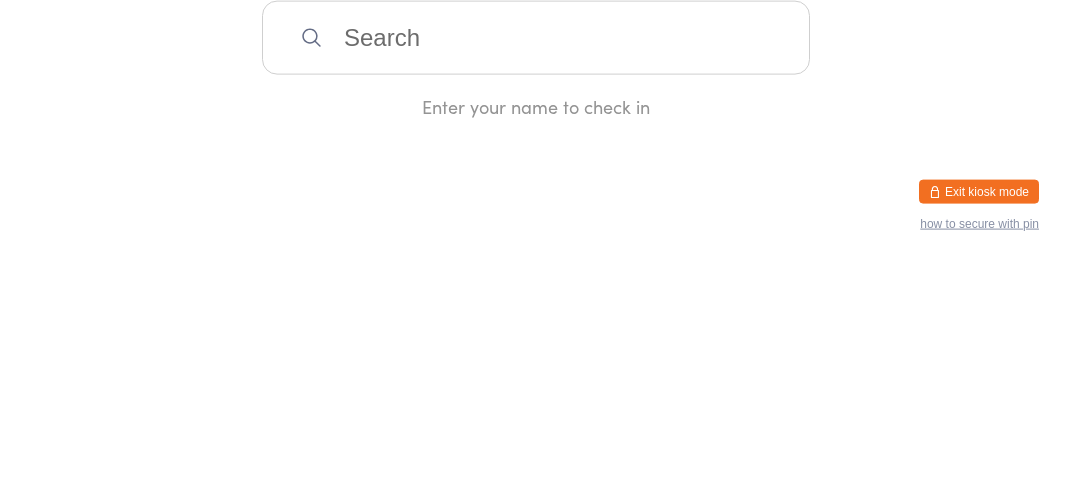 type on "." 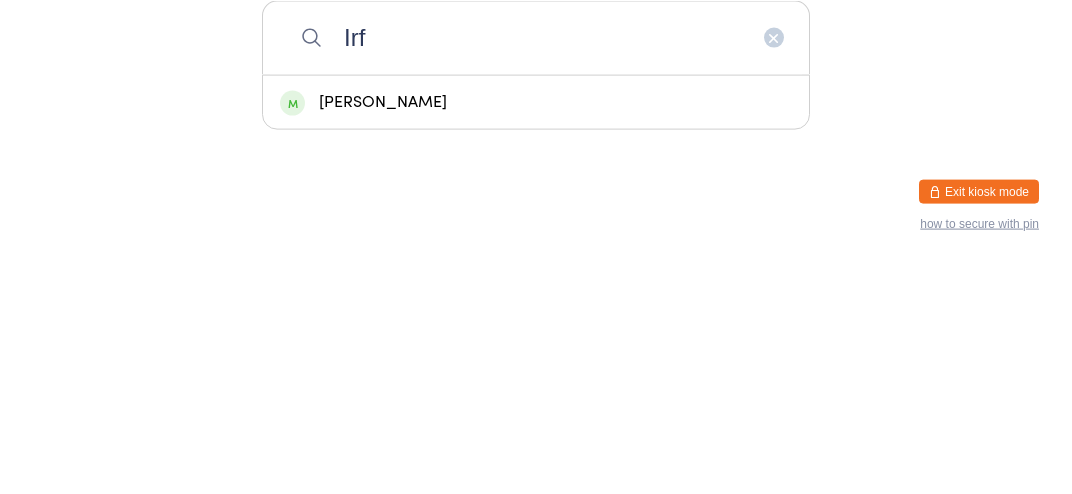 type on "Irf" 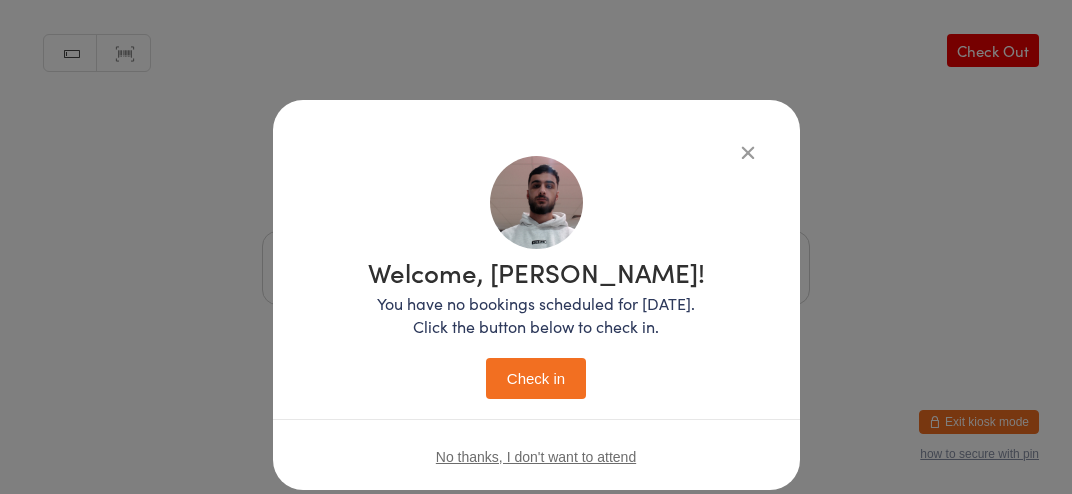 click on "Check in" at bounding box center (536, 378) 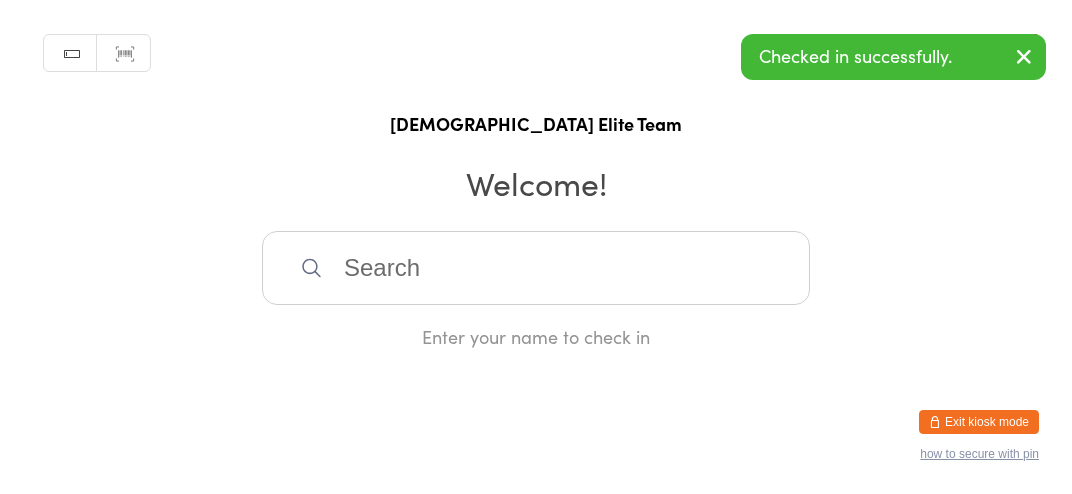 click at bounding box center [536, 268] 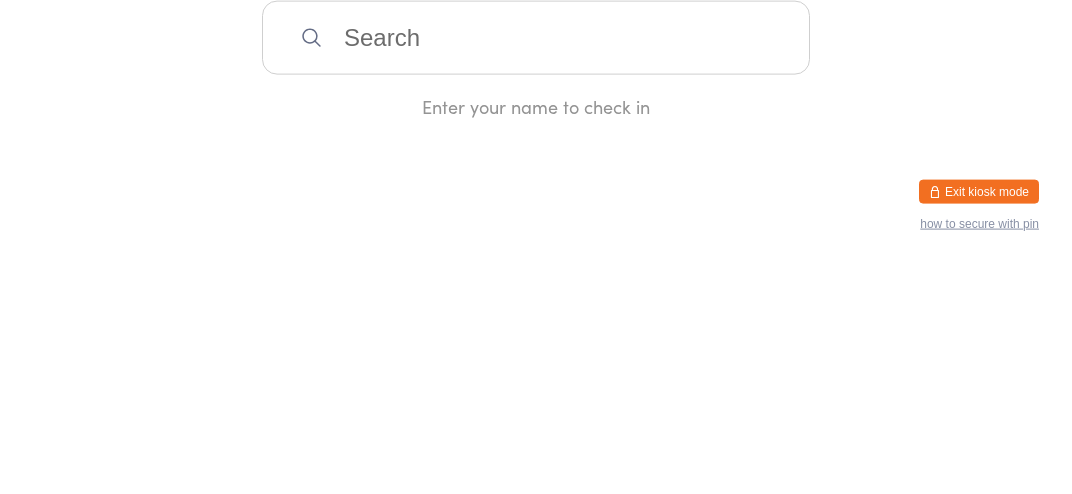 type on "R" 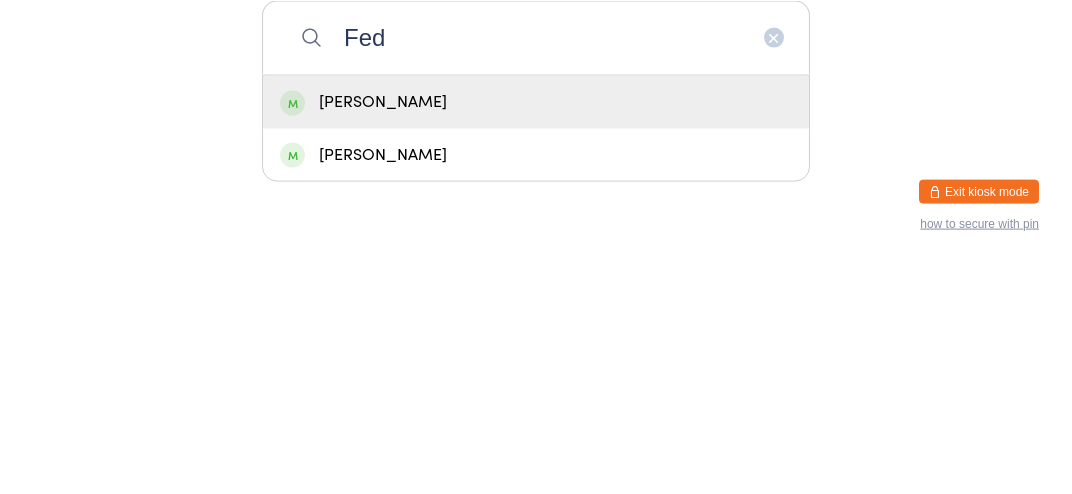 type on "Fed" 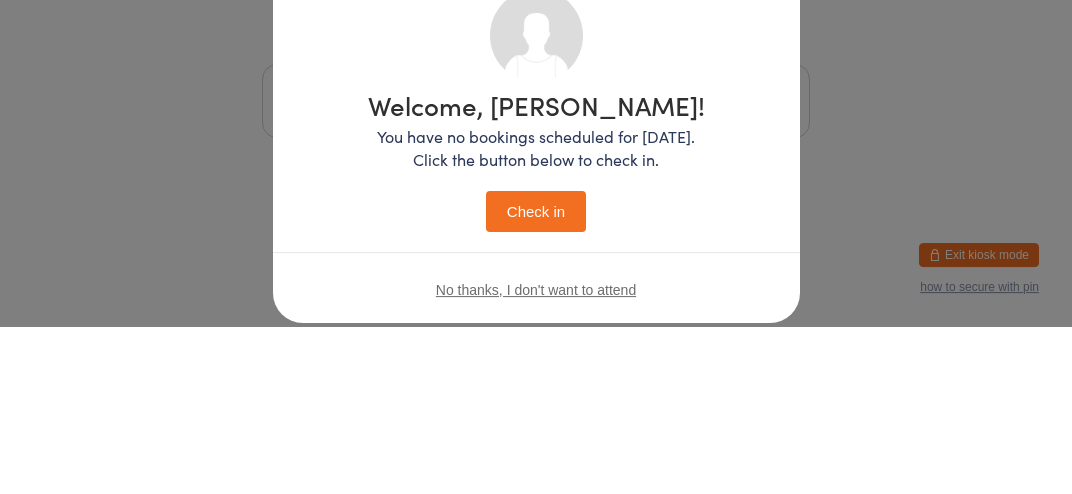 click on "Check in" at bounding box center [536, 378] 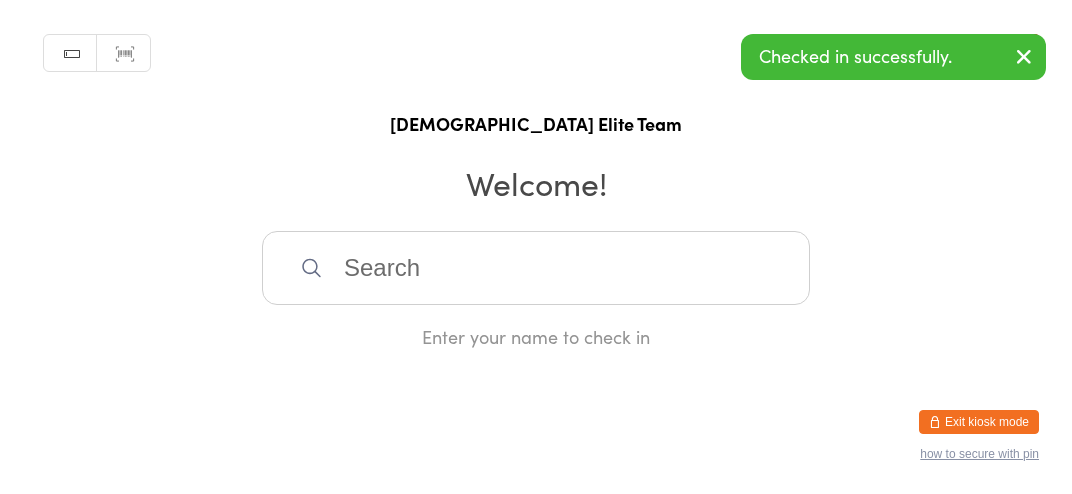 click on "Enter your name to check in" at bounding box center (536, 336) 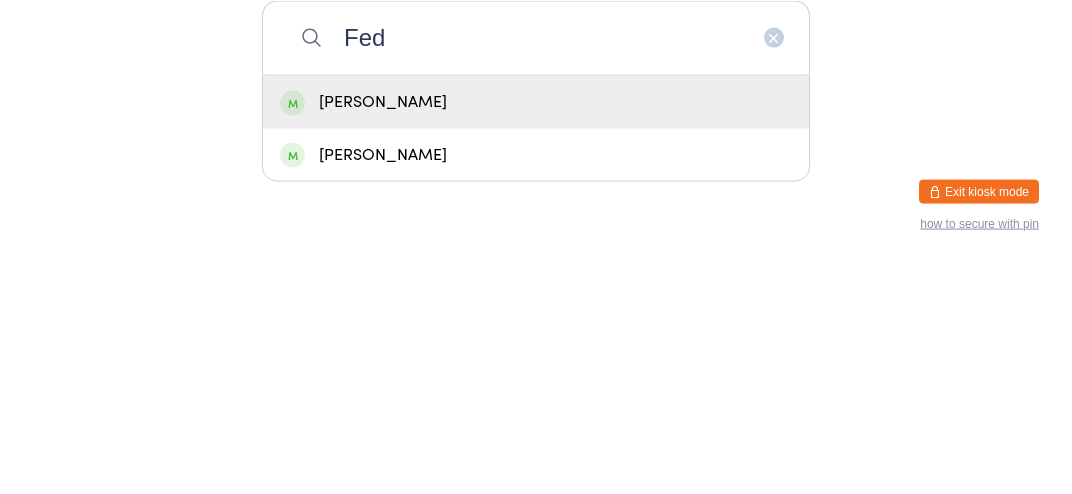 type on "Fed" 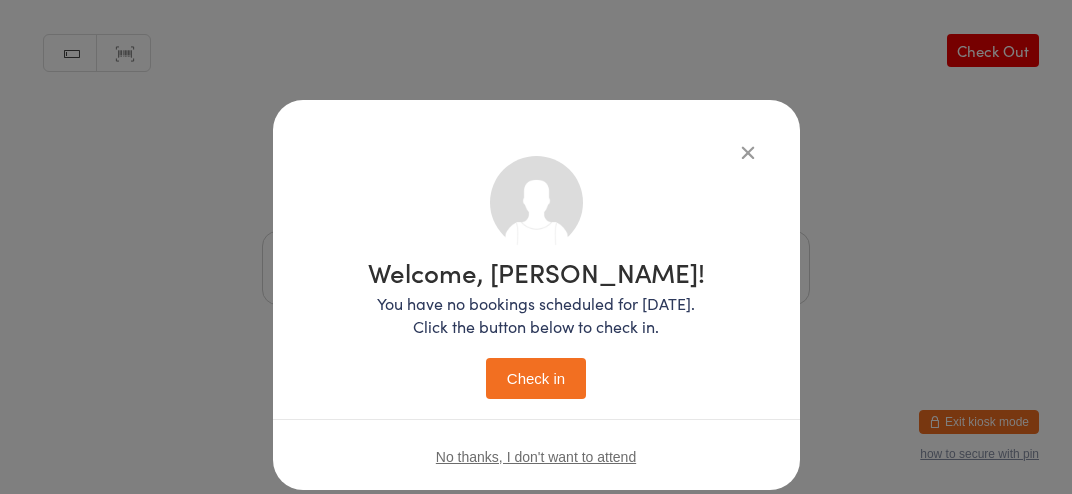 click on "Check in" at bounding box center (536, 378) 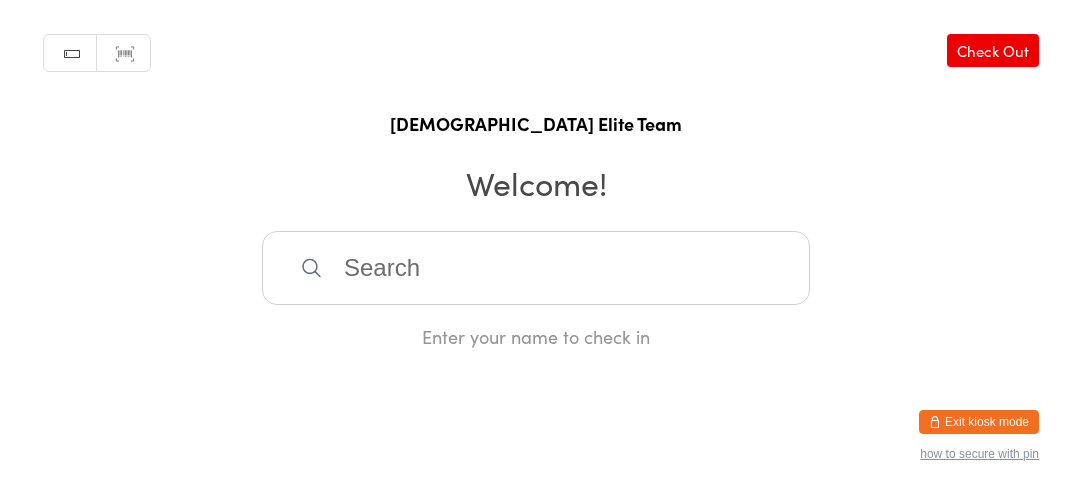 click at bounding box center (536, 268) 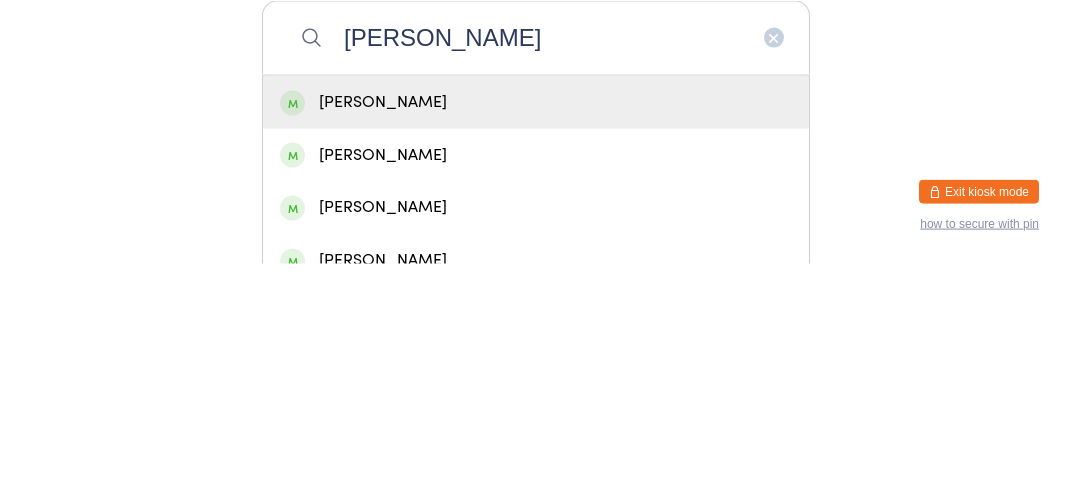 type on "[PERSON_NAME]" 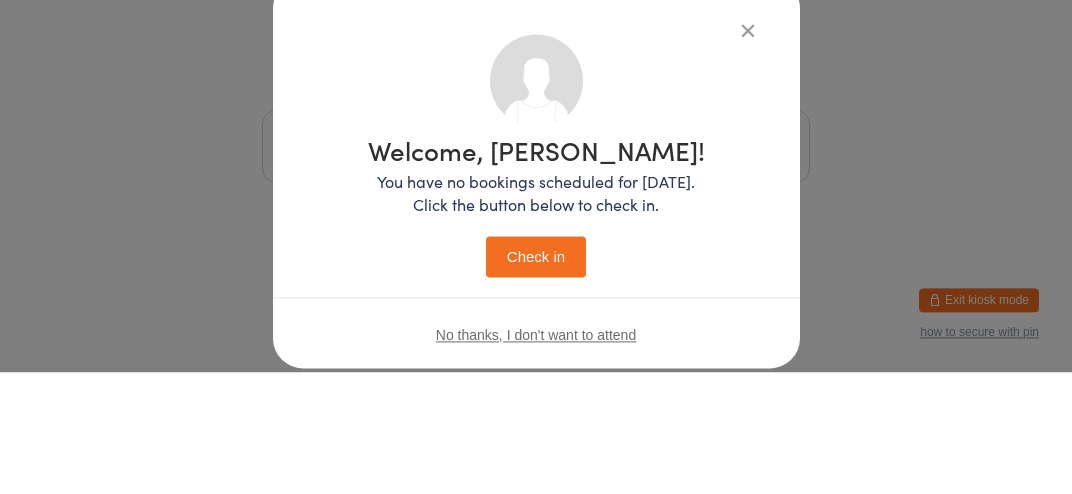 click on "Welcome, [PERSON_NAME]! You have no bookings scheduled for [DATE]. Click the button below to check in. Check in" at bounding box center [536, 329] 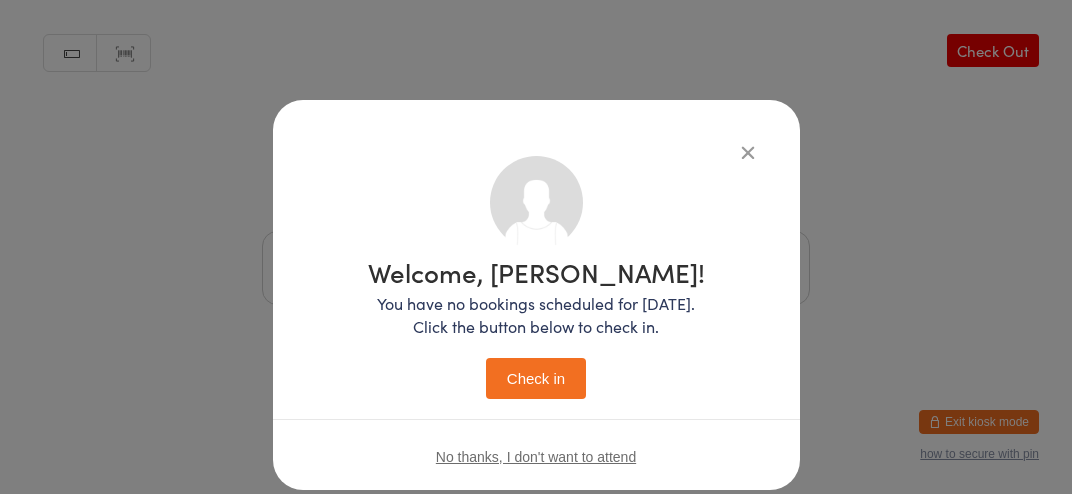 click on "Check in" at bounding box center (536, 378) 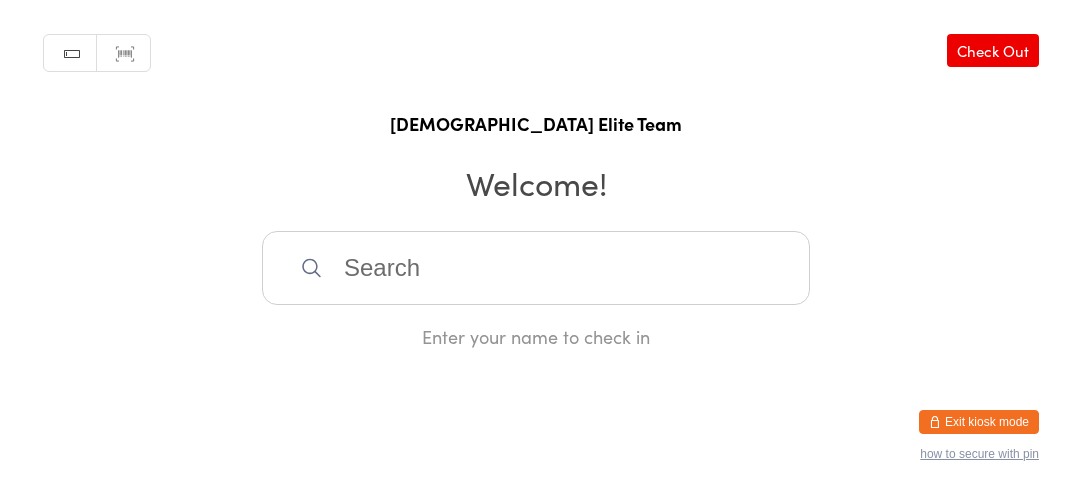 click at bounding box center [536, 268] 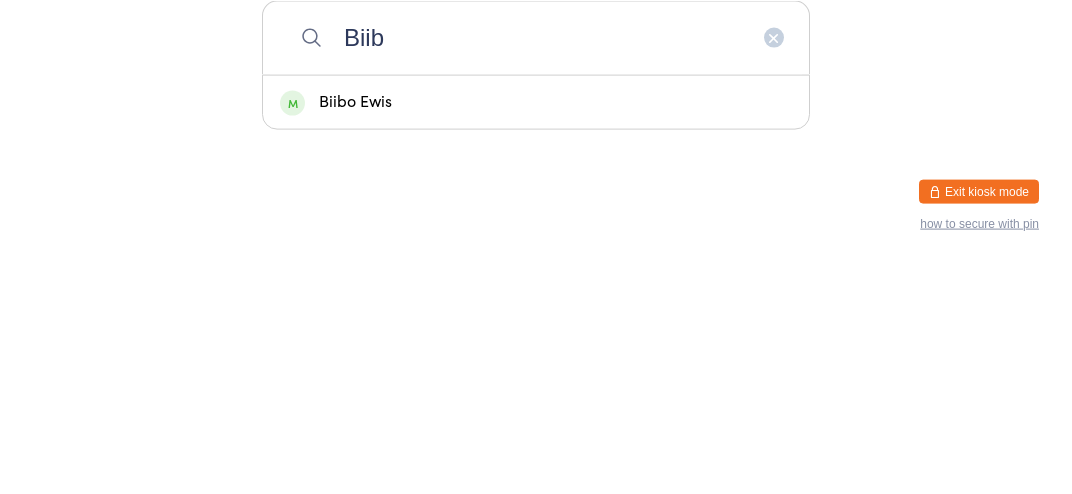 type on "Biib" 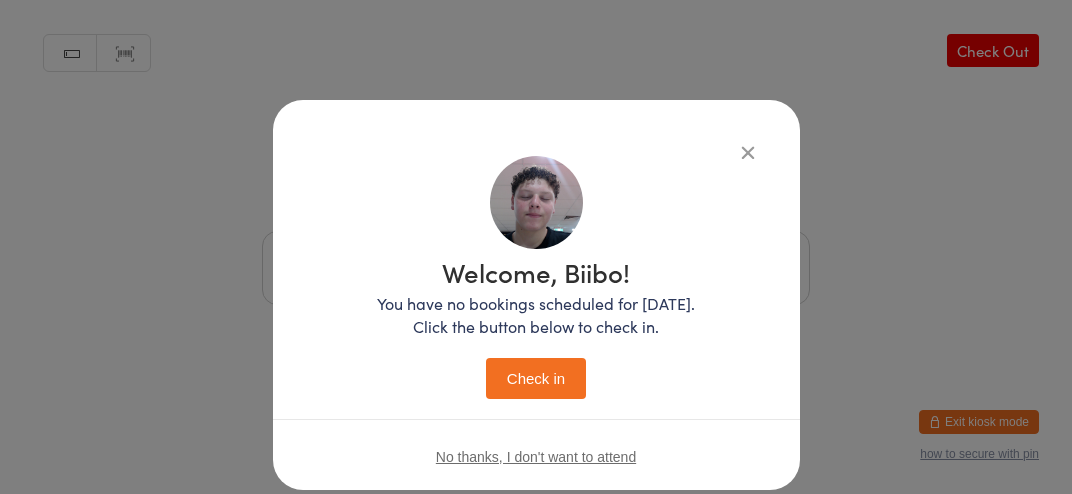 click on "Check in" at bounding box center (536, 378) 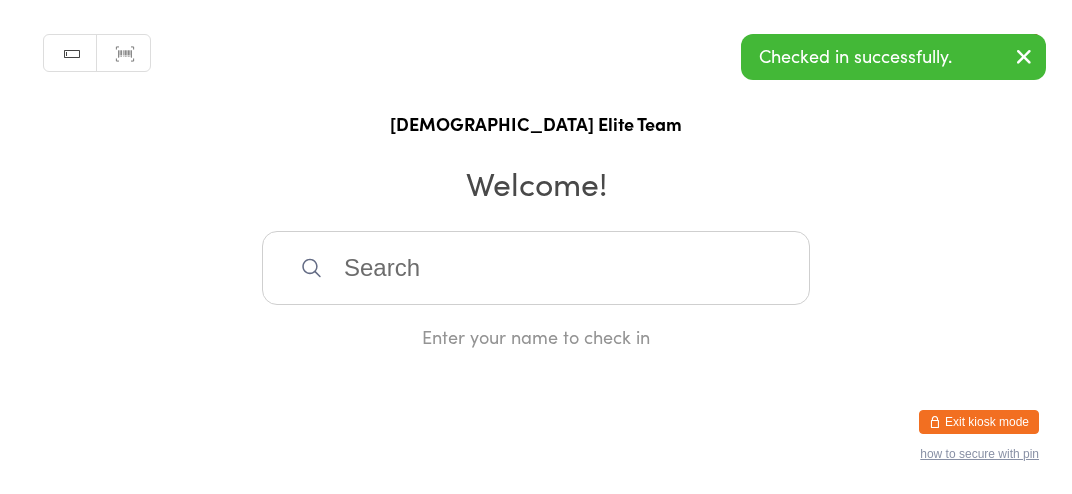 click at bounding box center [536, 268] 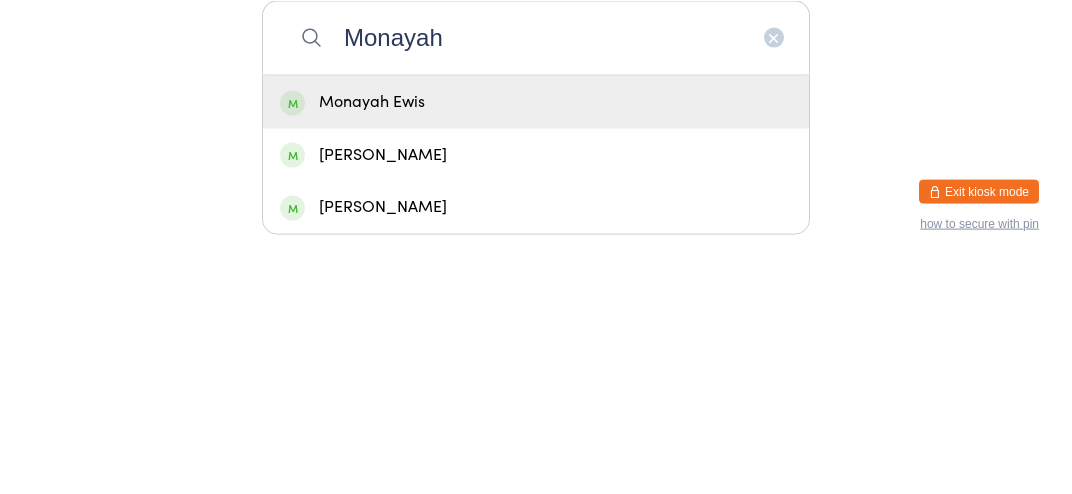 type on "Monayah" 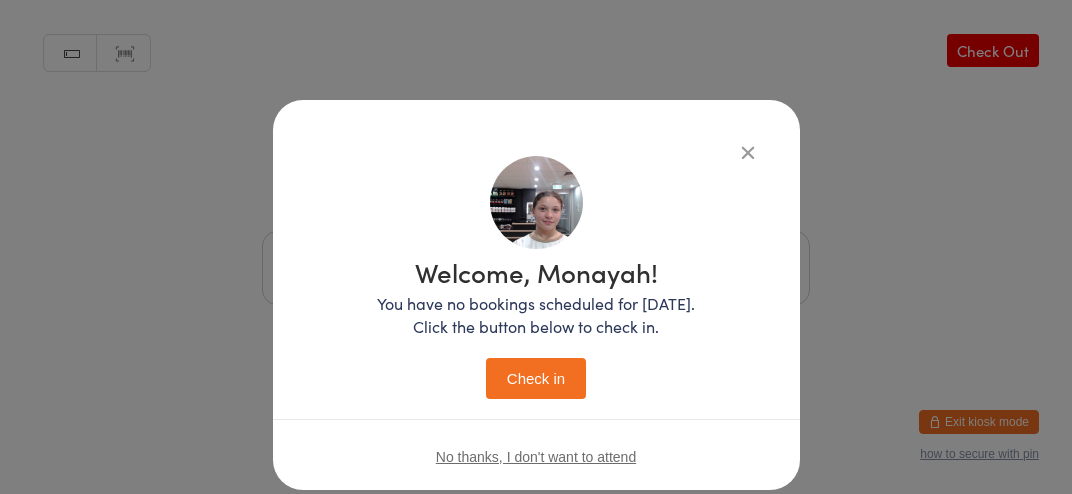 click on "Check in" at bounding box center [536, 378] 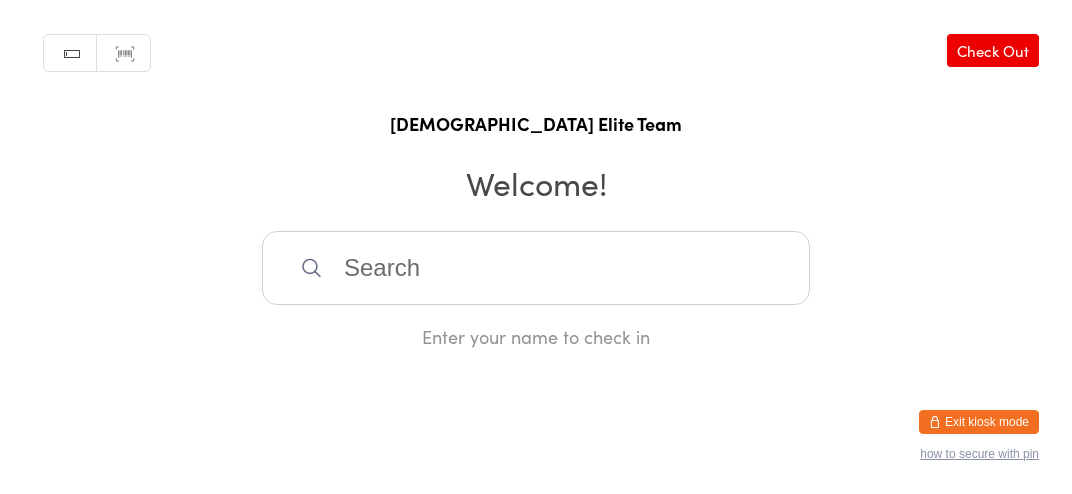 click at bounding box center (536, 268) 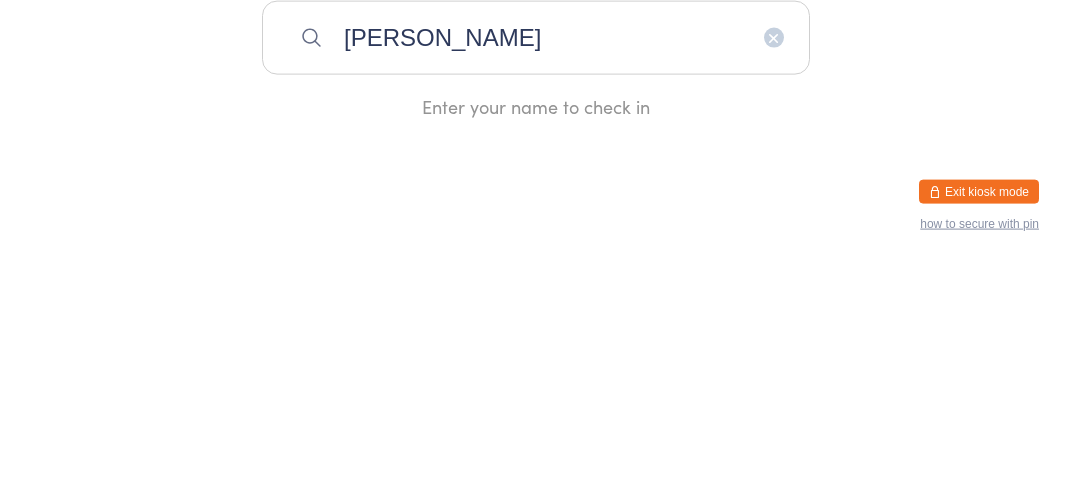 type on "[PERSON_NAME]" 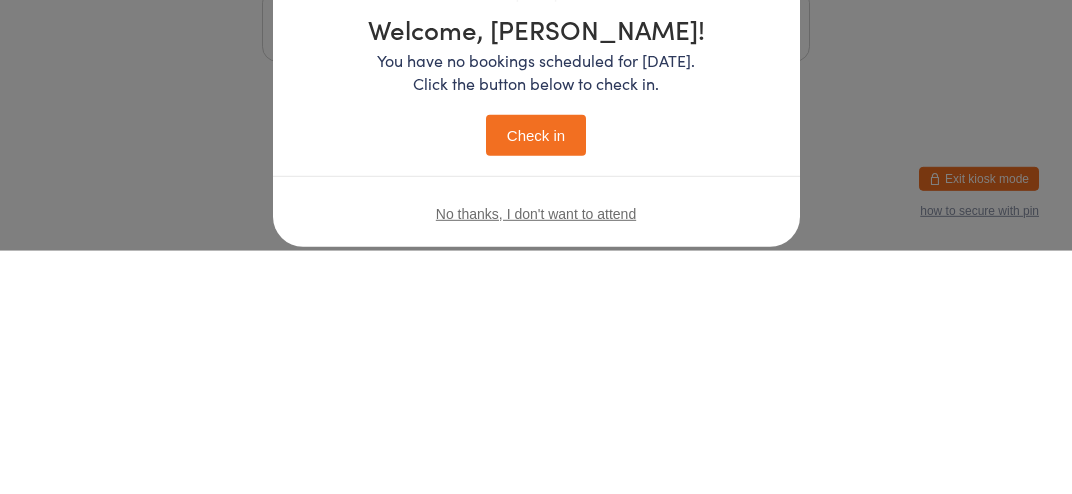 click on "Check in" at bounding box center [536, 378] 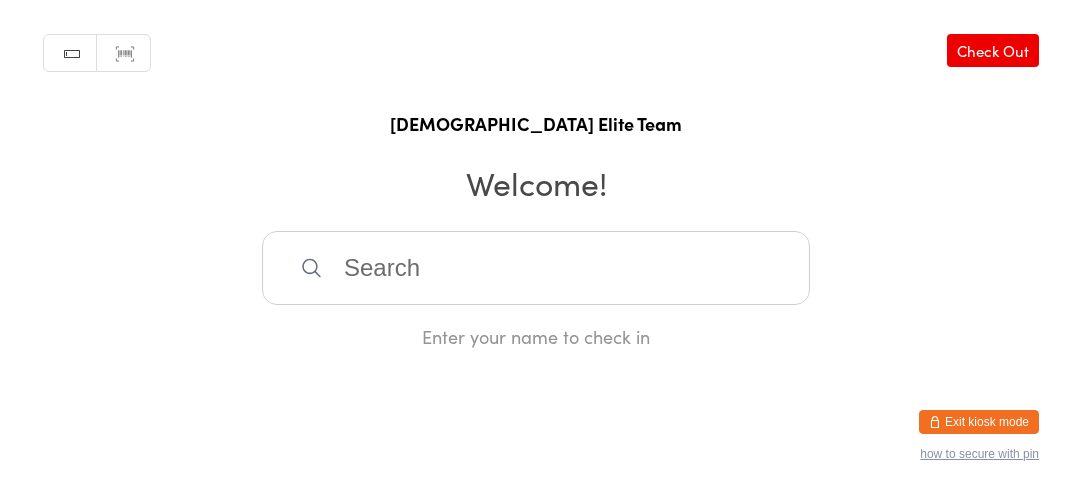click at bounding box center [536, 268] 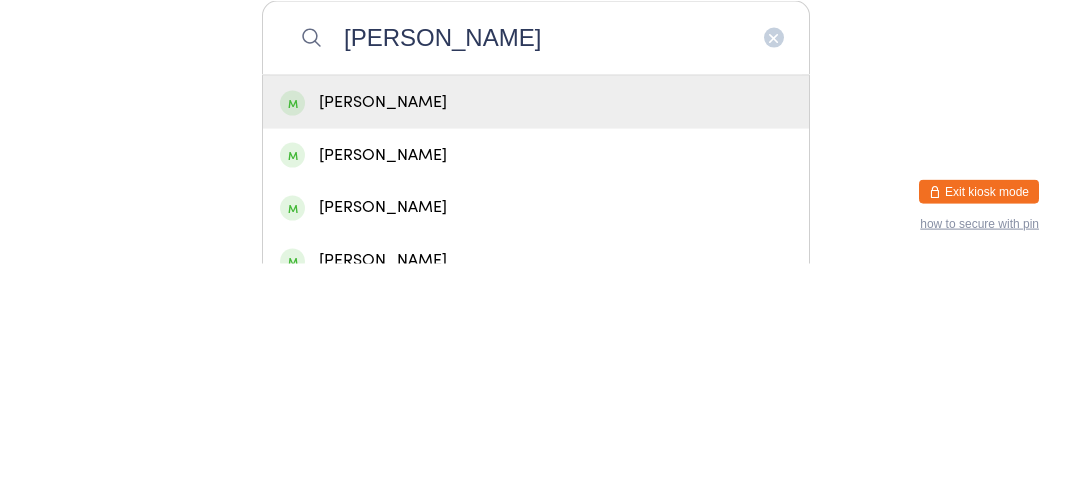 type on "[PERSON_NAME]" 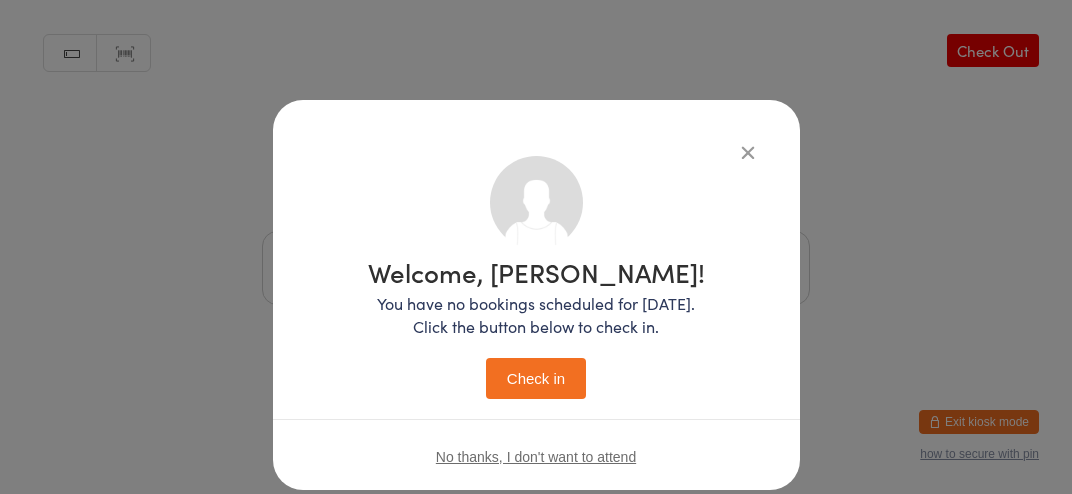 click on "Check in" at bounding box center [536, 378] 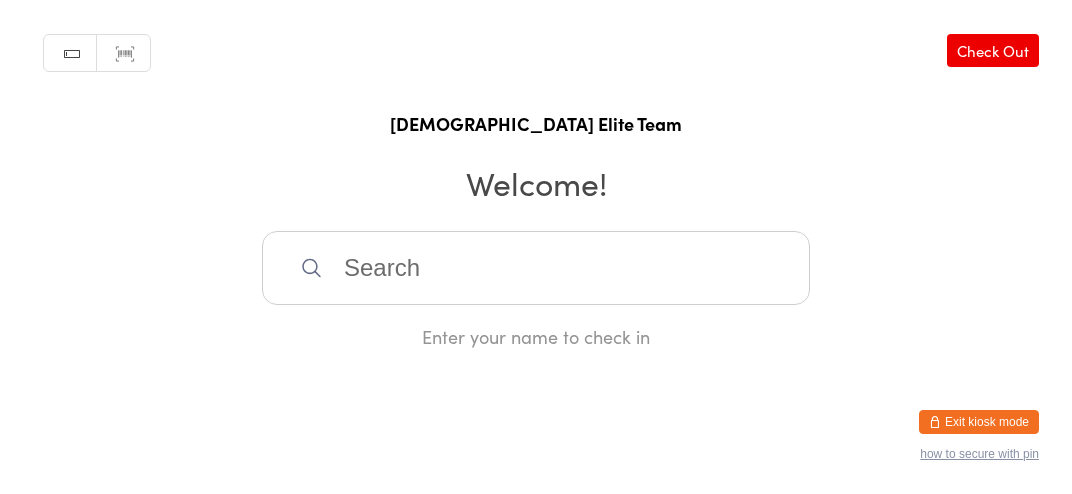 click at bounding box center (536, 268) 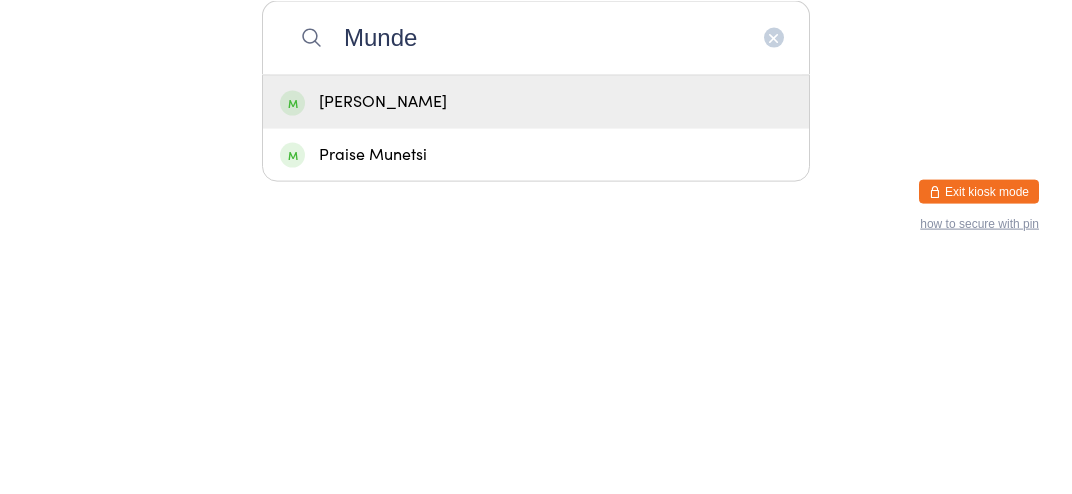 type on "Munde" 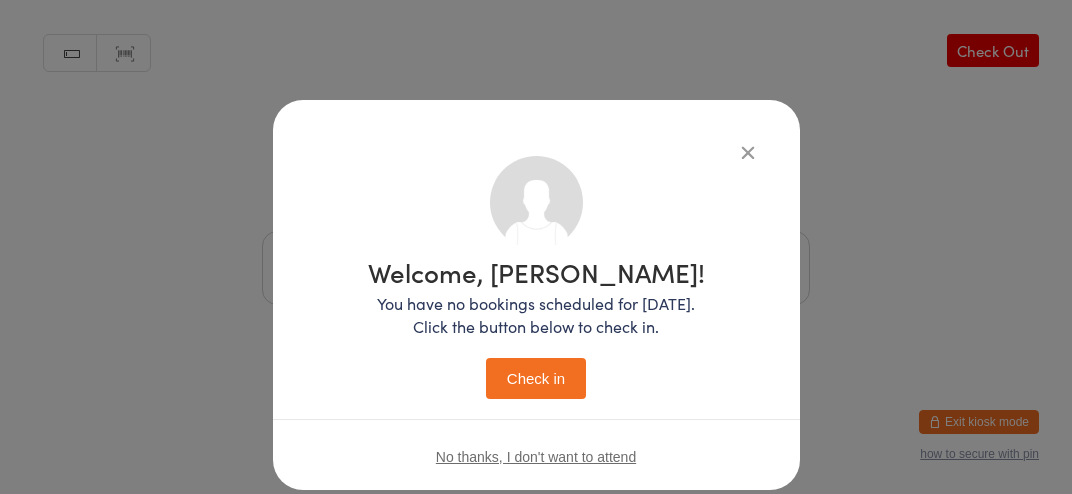 click on "Check in" at bounding box center (536, 378) 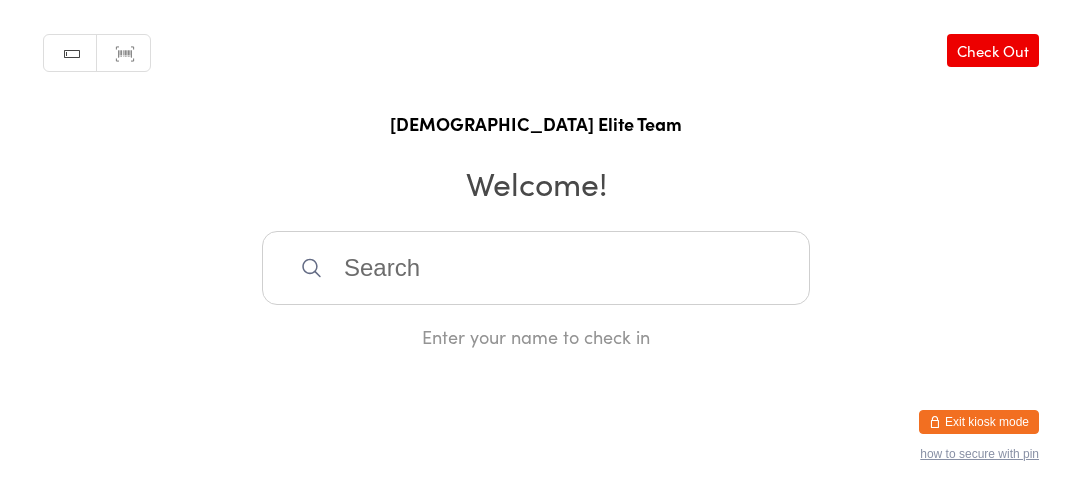 click on "Enter your name to check in" at bounding box center (536, 290) 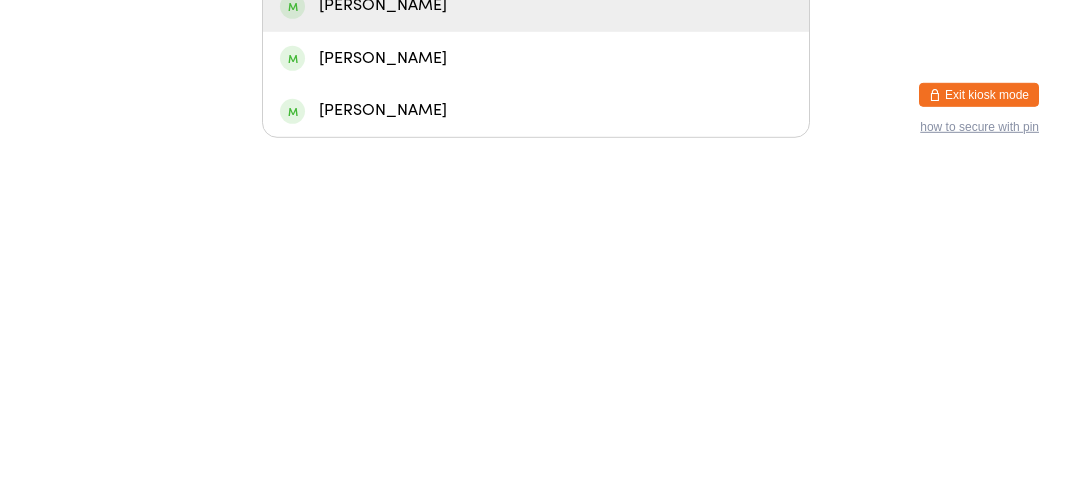 type on "[PERSON_NAME]" 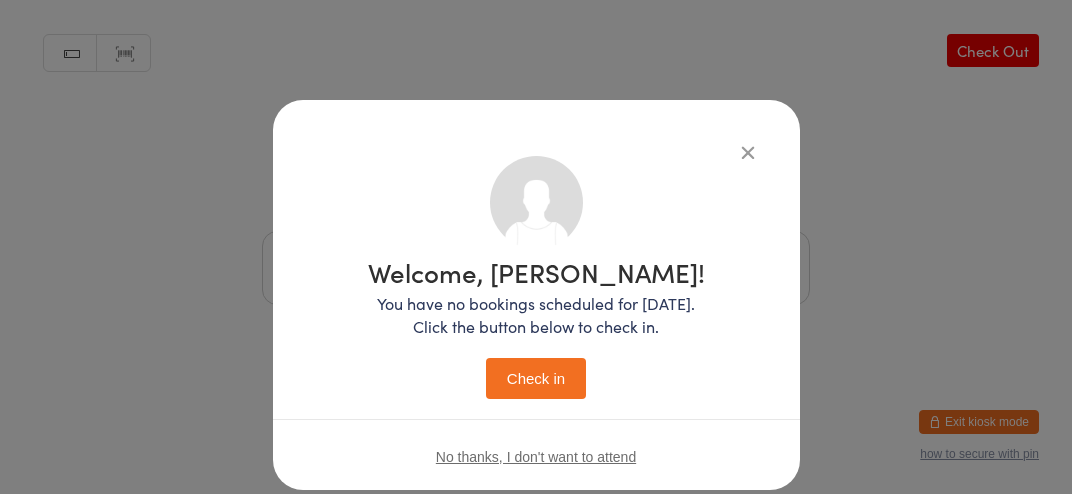 click on "Check in" at bounding box center (536, 378) 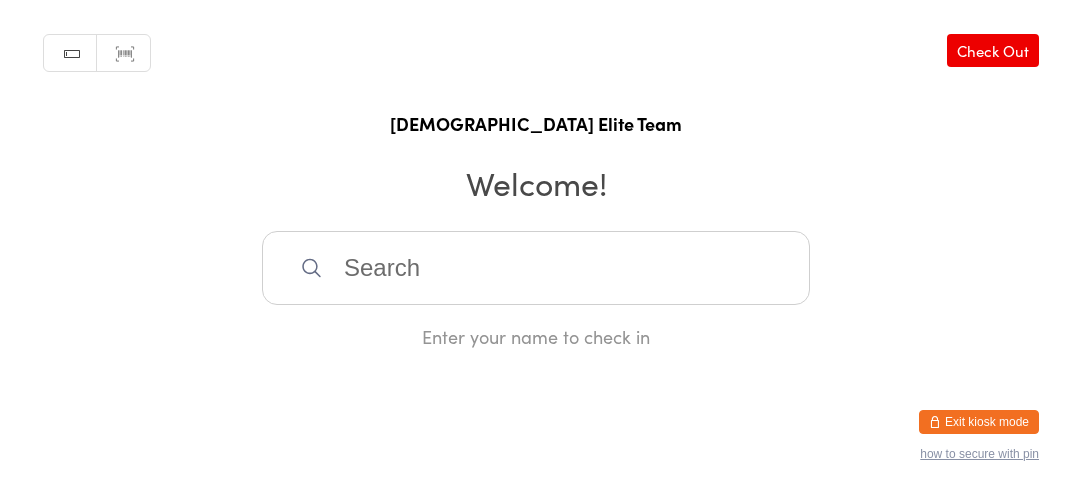 click at bounding box center [536, 268] 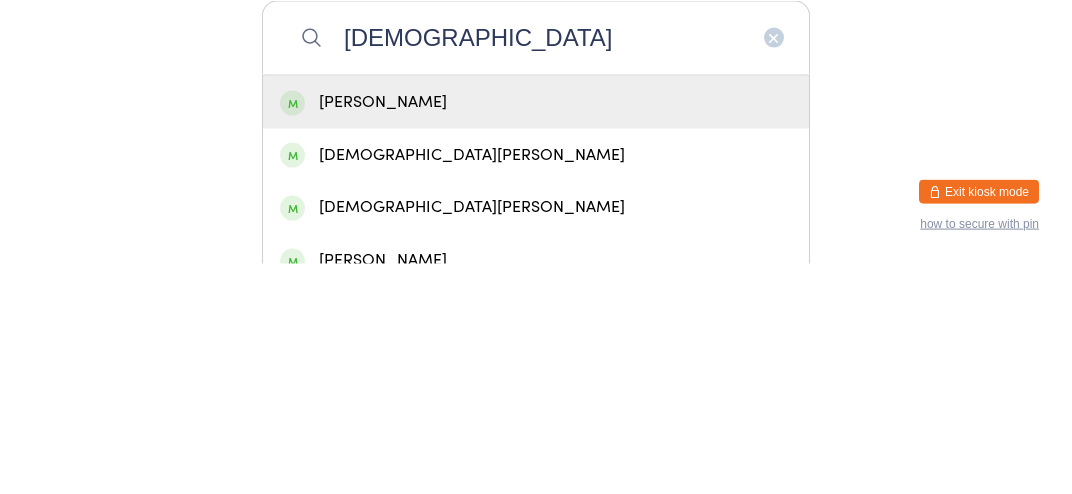 type on "[DEMOGRAPHIC_DATA]" 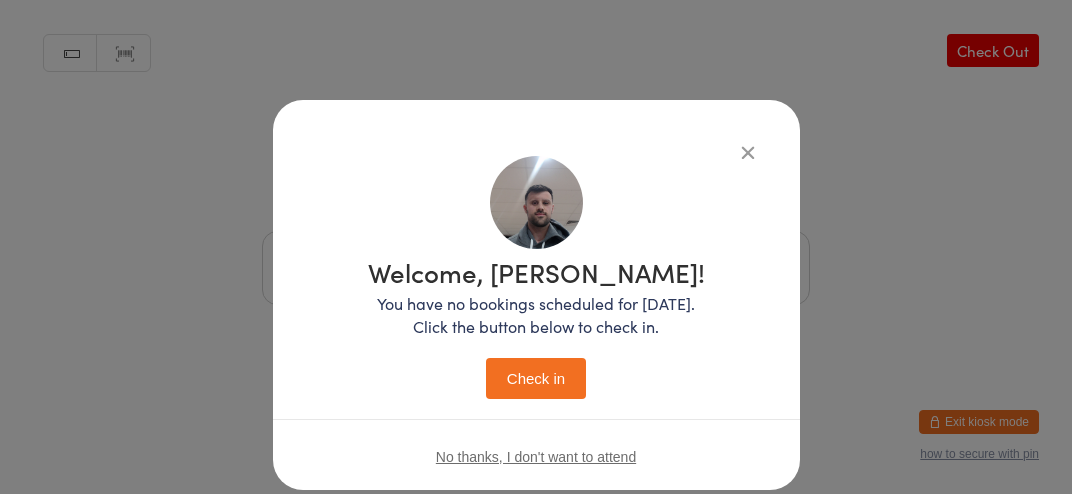 click on "Check in" at bounding box center (536, 378) 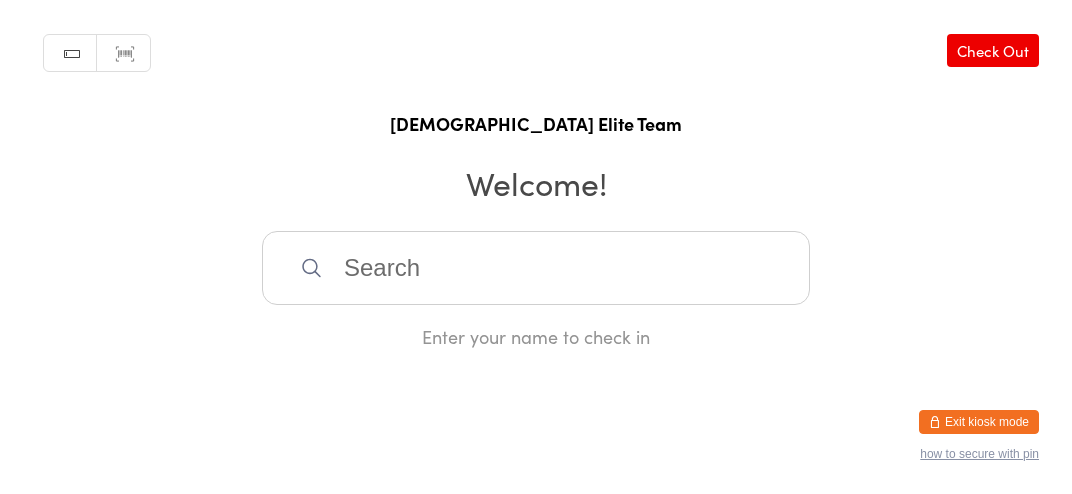 click at bounding box center (536, 268) 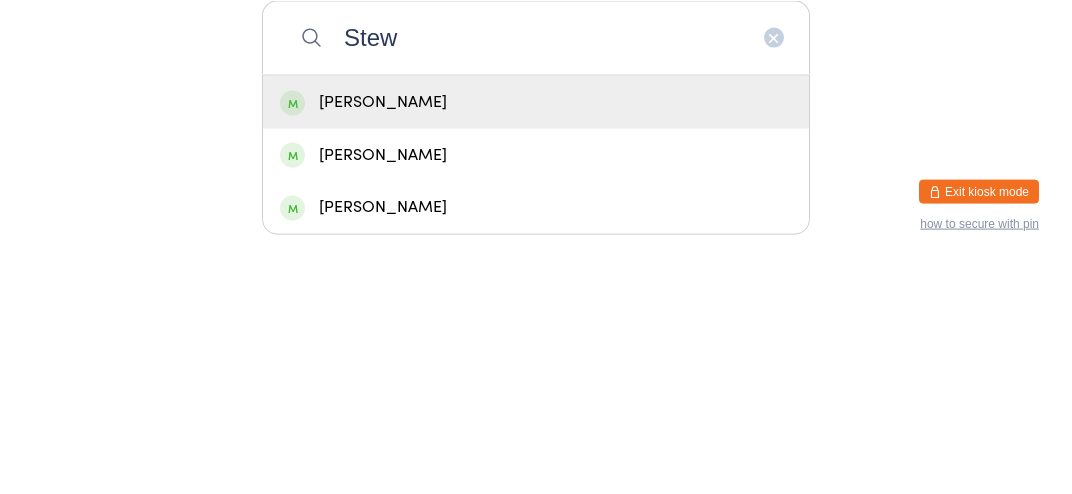 type on "Stew" 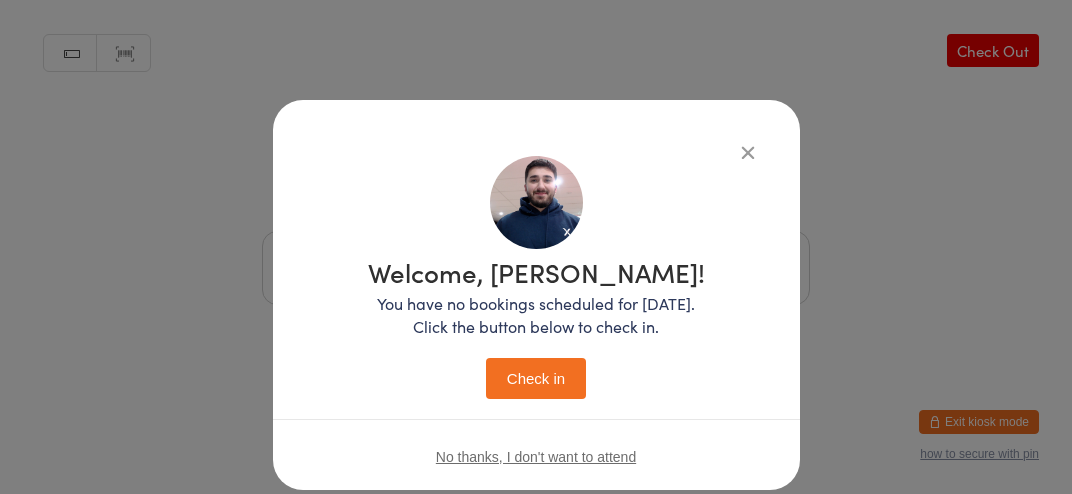 click on "Check in" at bounding box center [536, 378] 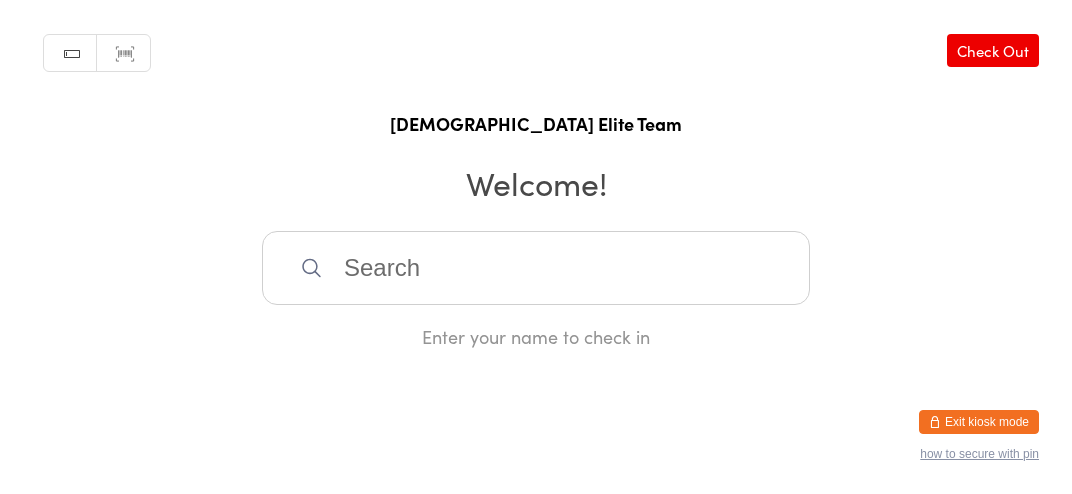click at bounding box center [536, 268] 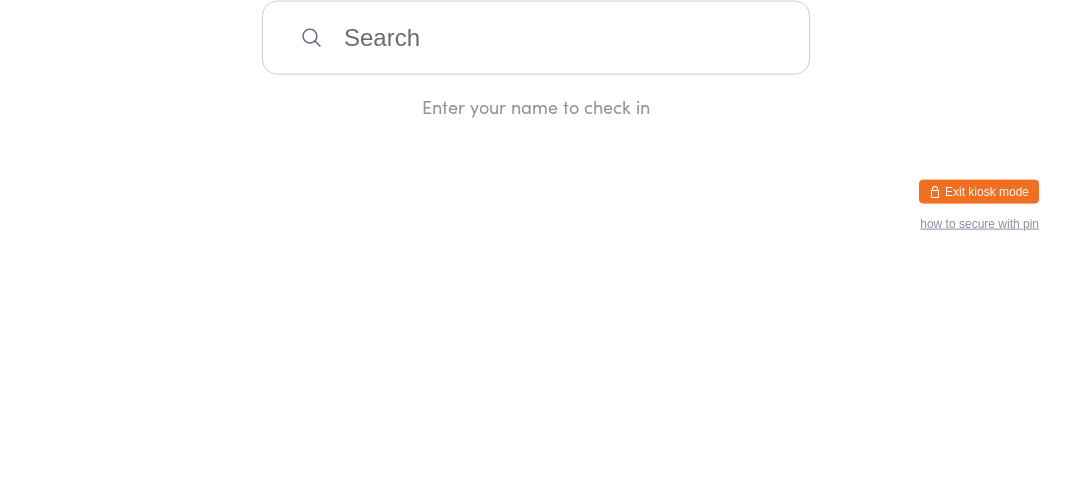 type on "D" 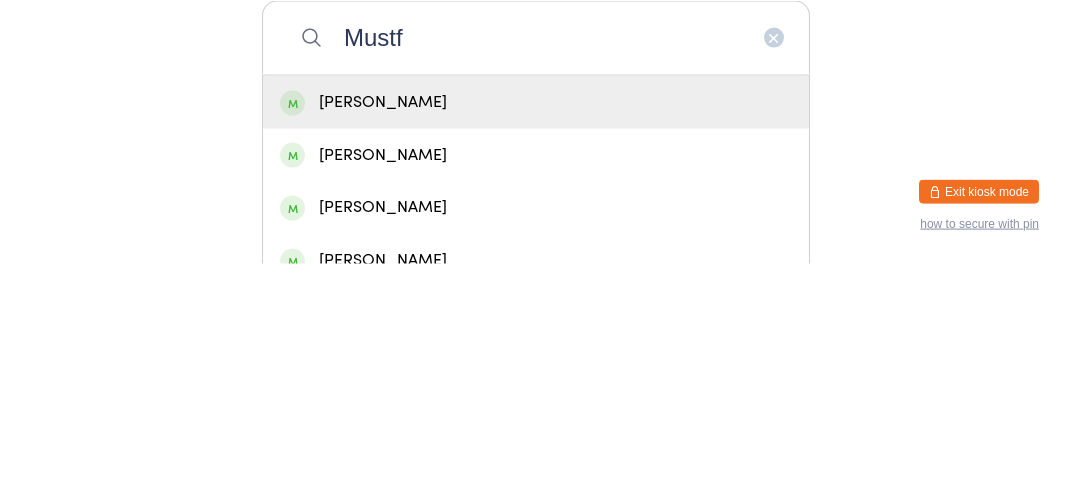 type on "Mustf" 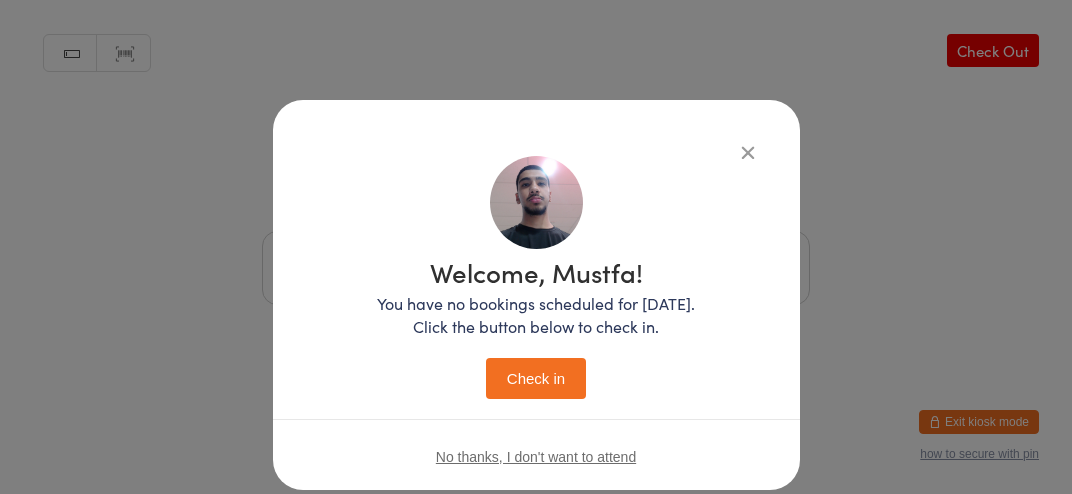 click on "Check in" at bounding box center [536, 378] 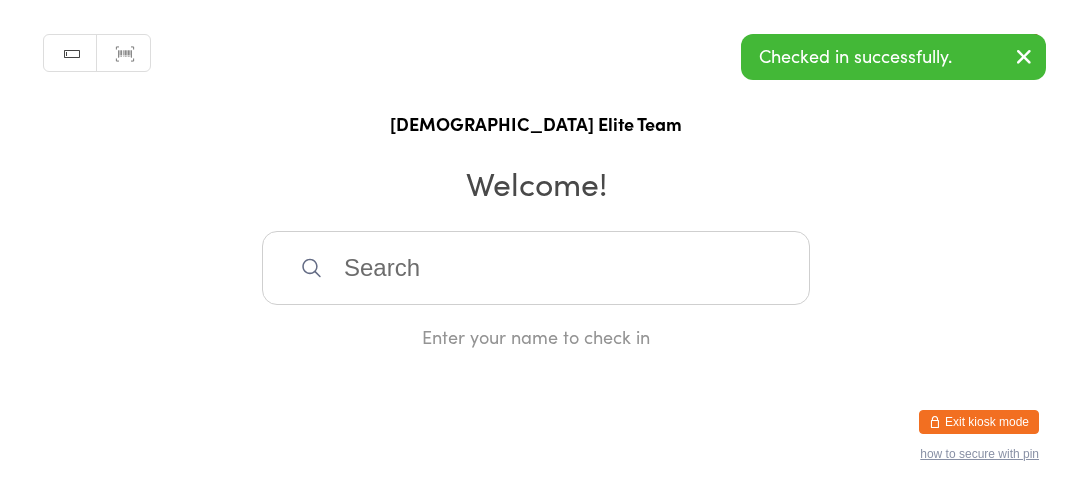 click at bounding box center [536, 268] 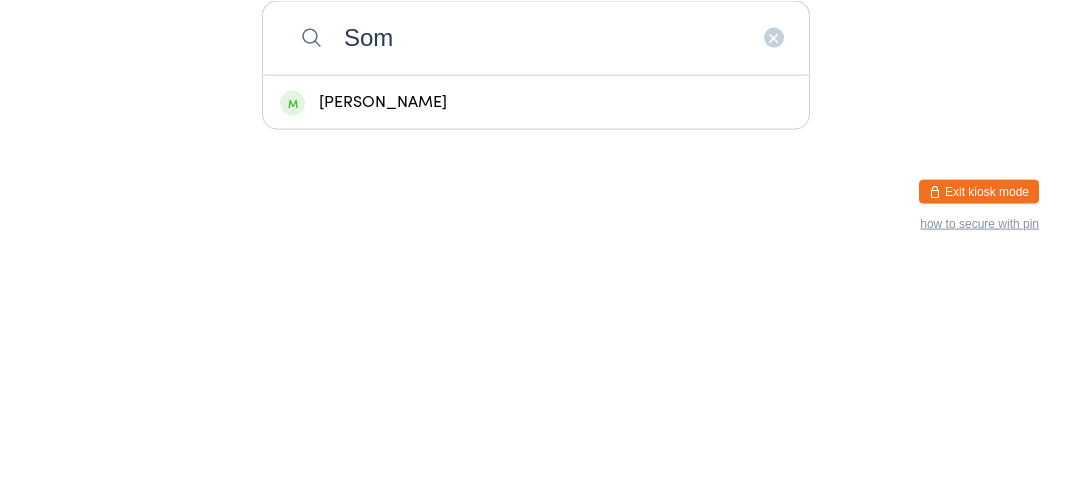 type on "Som" 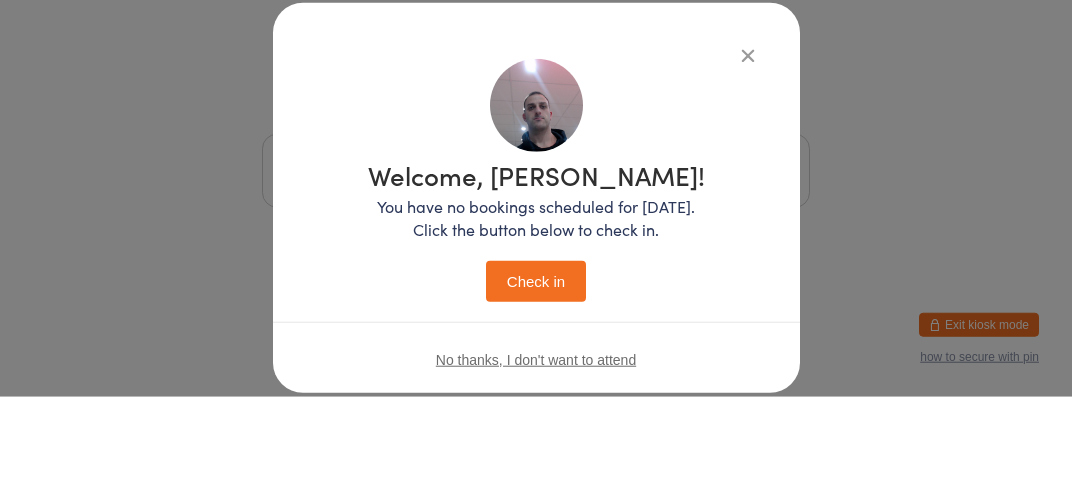 click on "Welcome, [PERSON_NAME]! You have no bookings scheduled for [DATE]. Click the button below to check in. Check in No thanks, I don't want to attend" at bounding box center [536, 295] 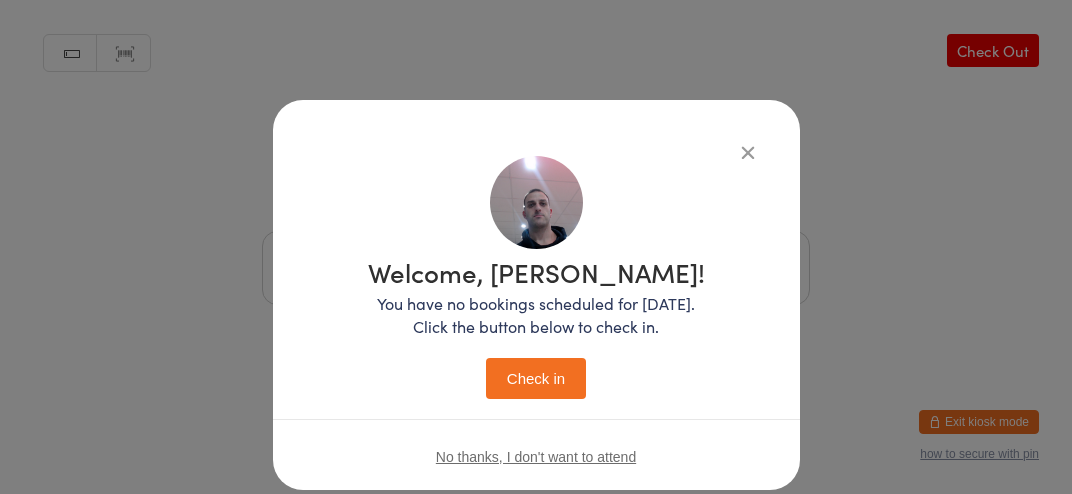 click on "Check in" at bounding box center (536, 378) 